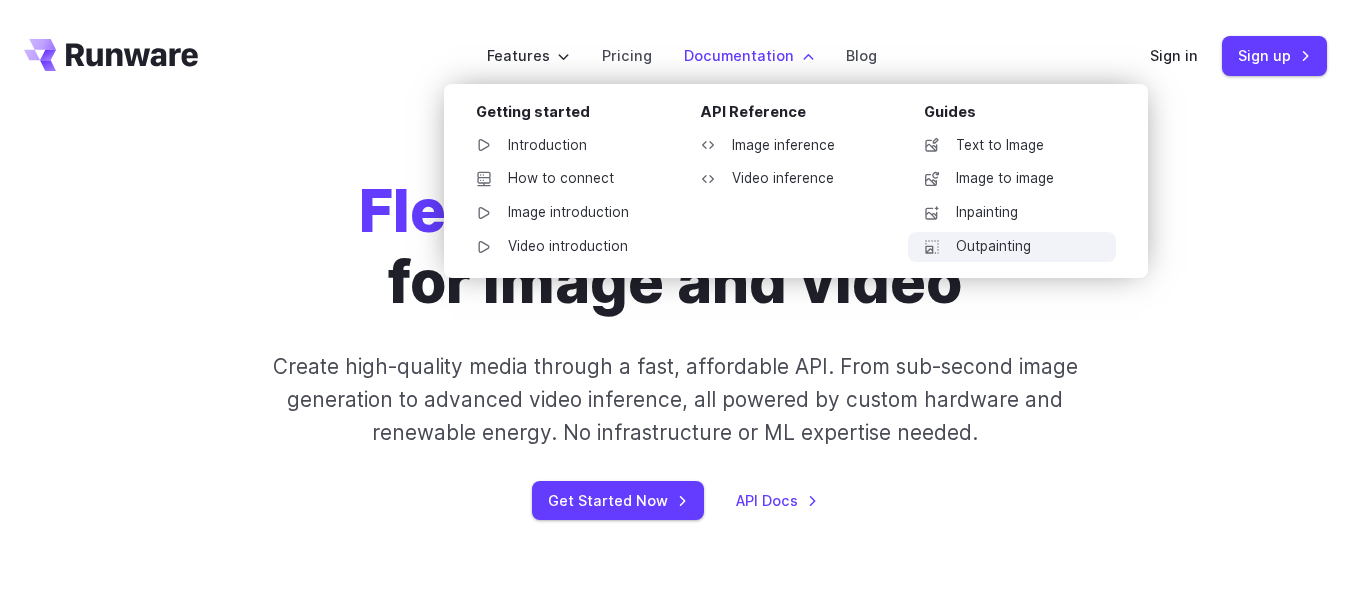 scroll, scrollTop: 0, scrollLeft: 0, axis: both 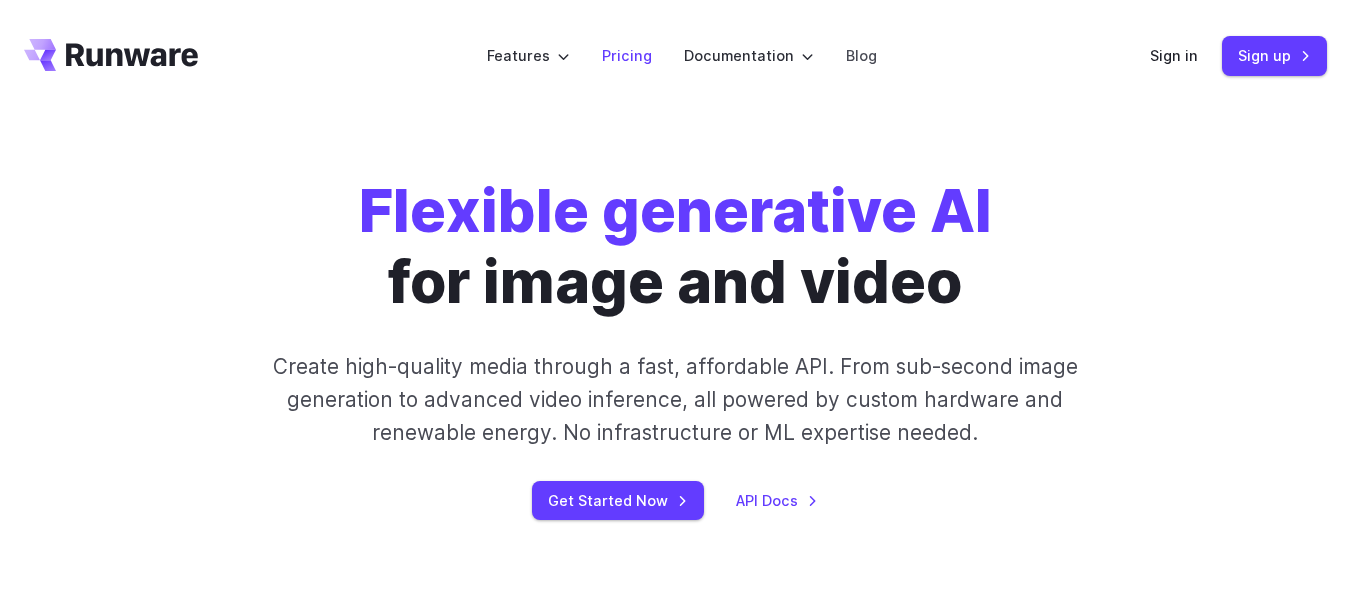 click on "Pricing" at bounding box center [627, 55] 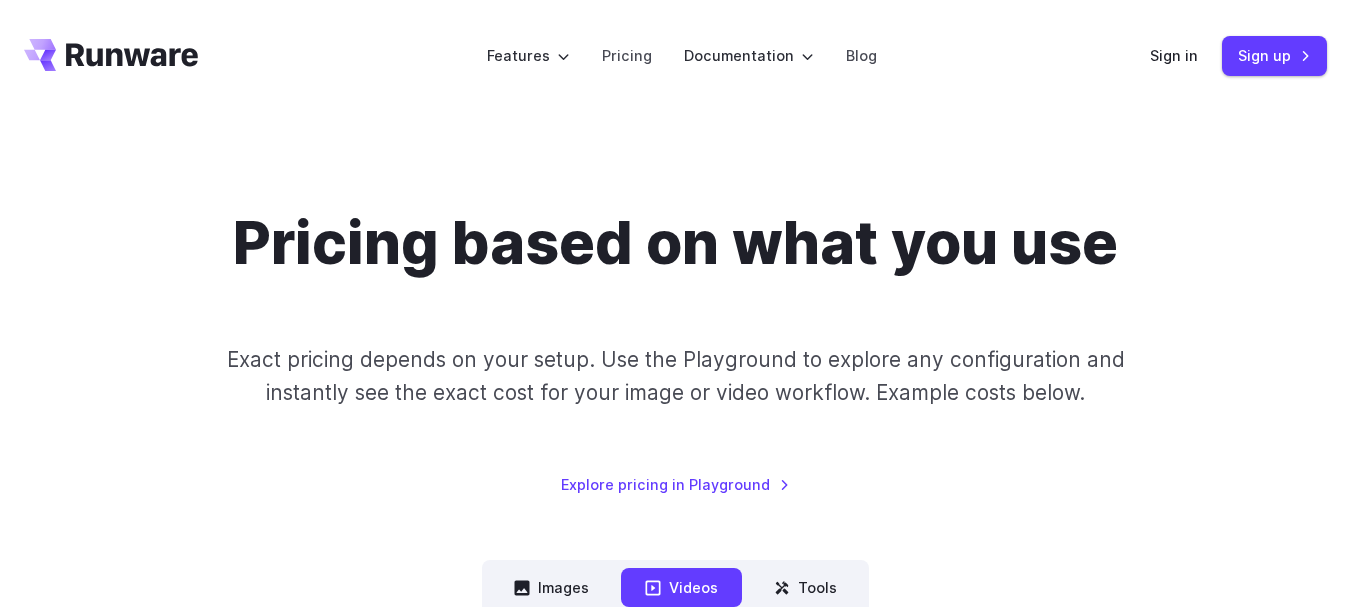 scroll, scrollTop: 0, scrollLeft: 0, axis: both 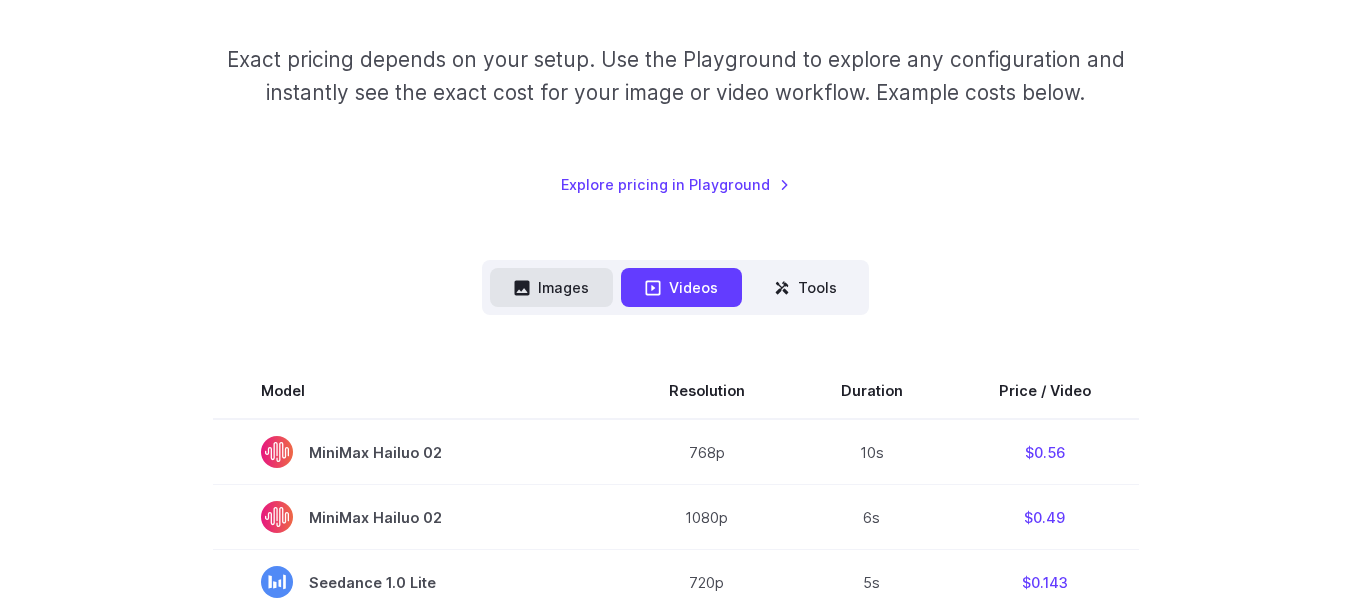 click on "Images" at bounding box center (551, 287) 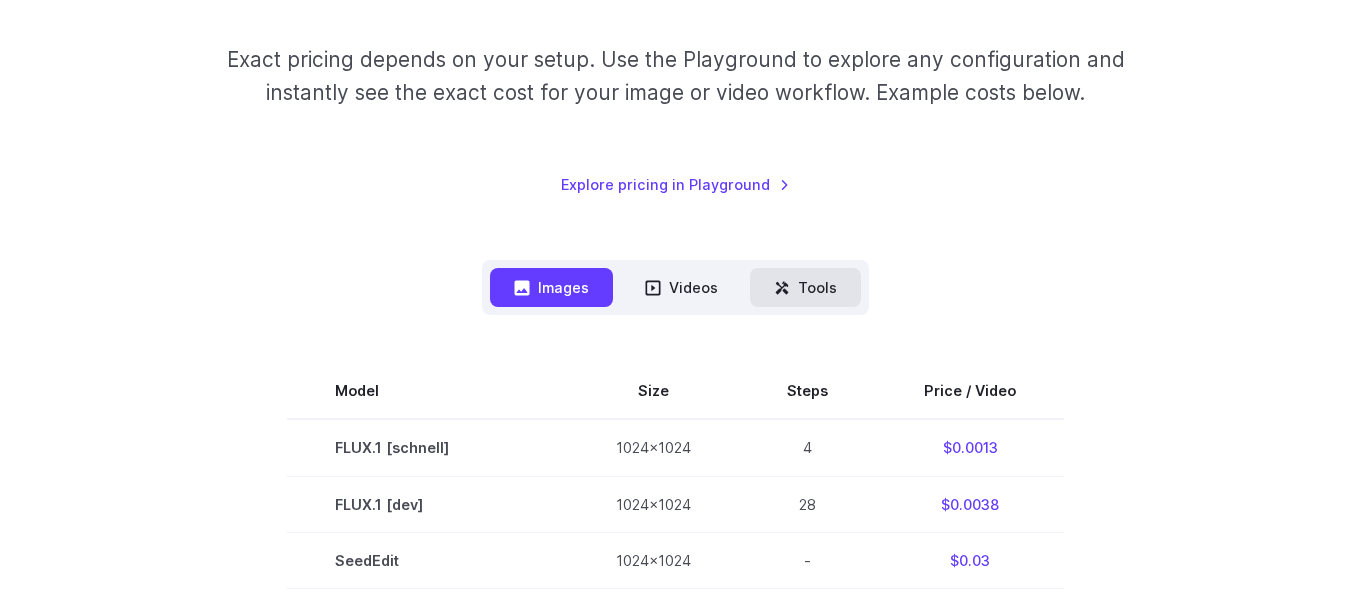 click on "Tools" at bounding box center [805, 287] 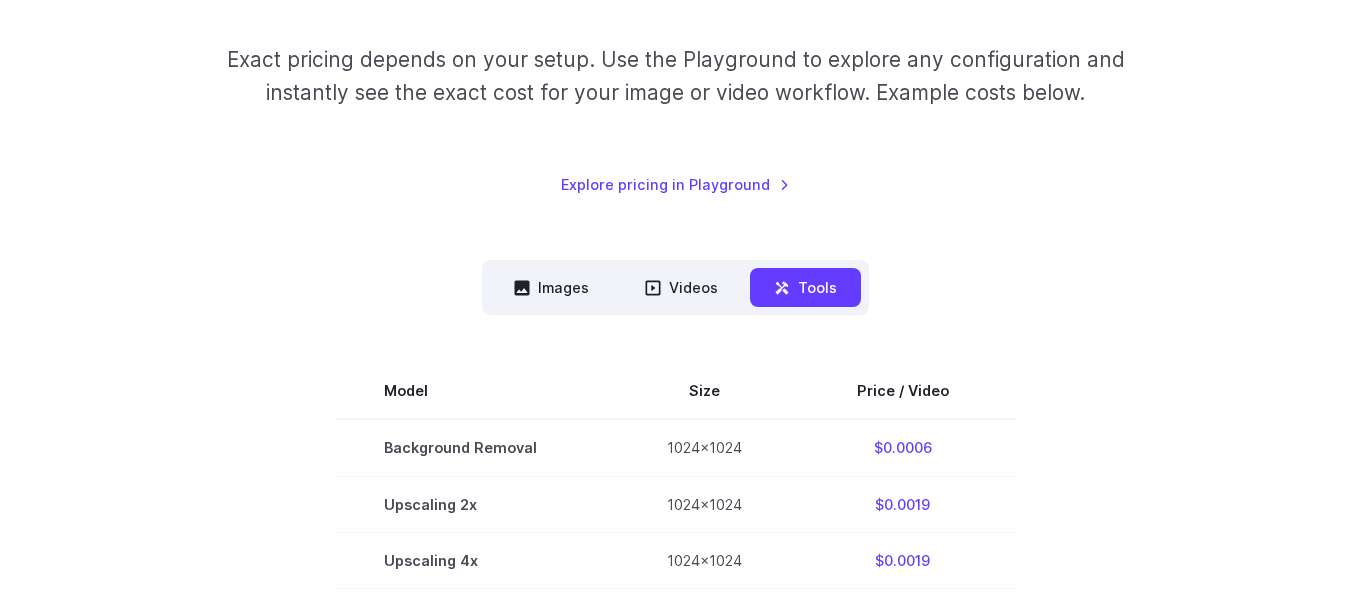 scroll, scrollTop: 500, scrollLeft: 0, axis: vertical 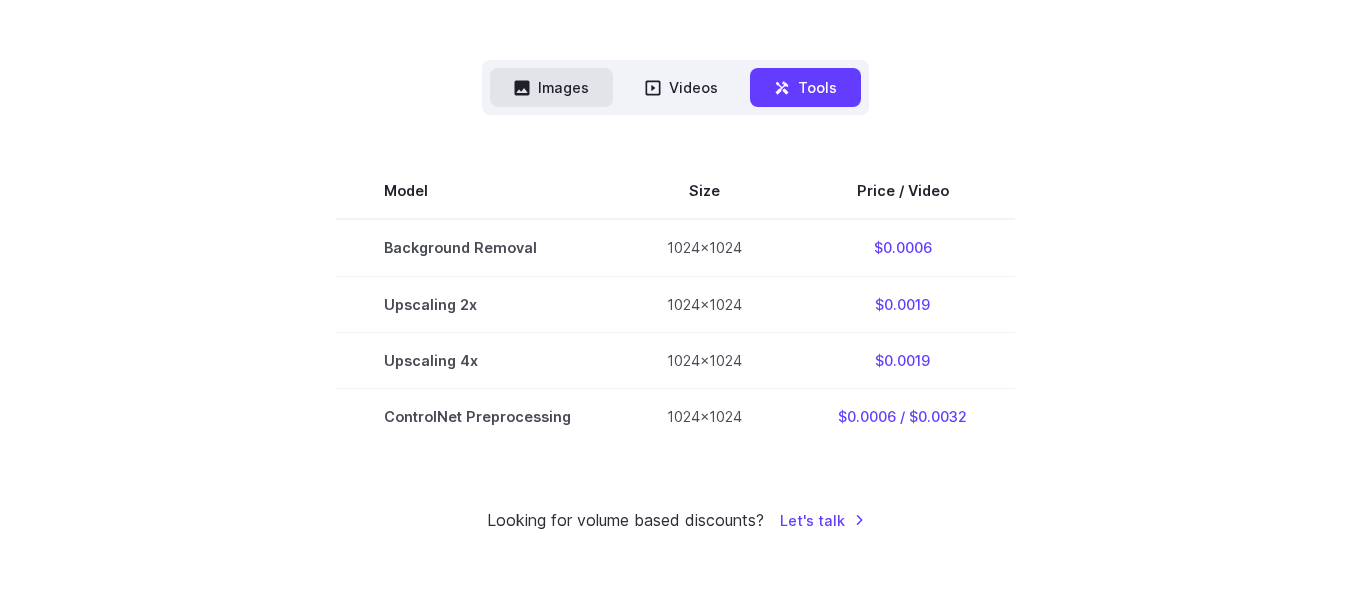click on "Images" at bounding box center (551, 87) 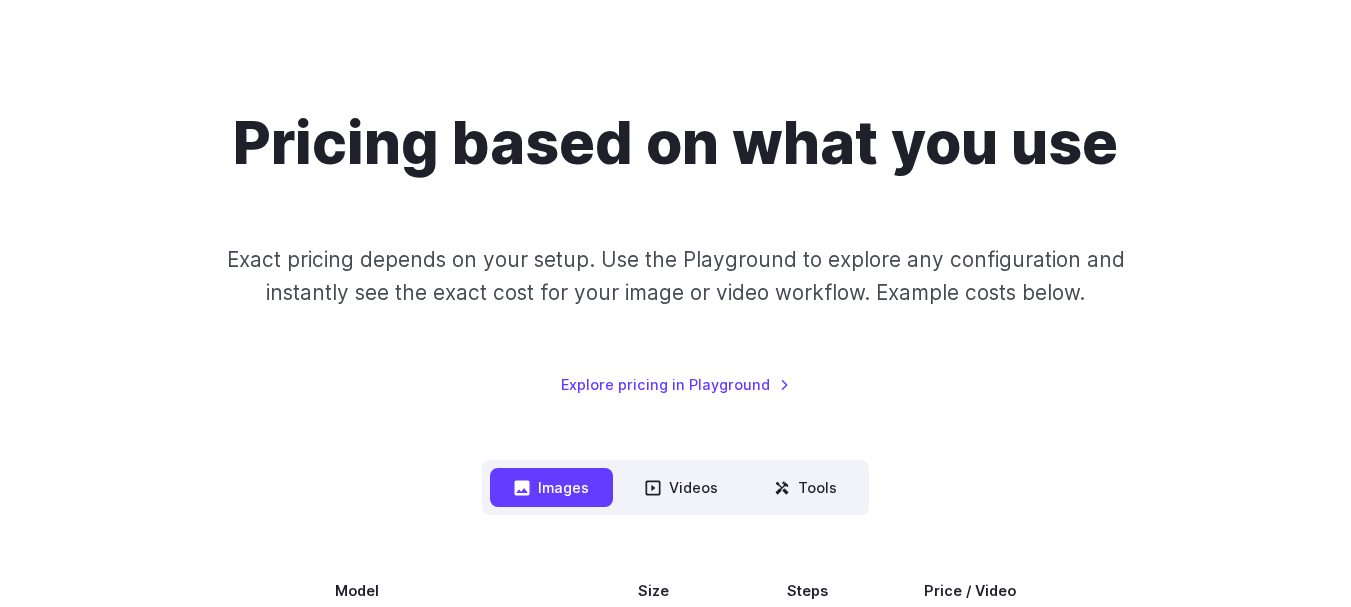 scroll, scrollTop: 0, scrollLeft: 0, axis: both 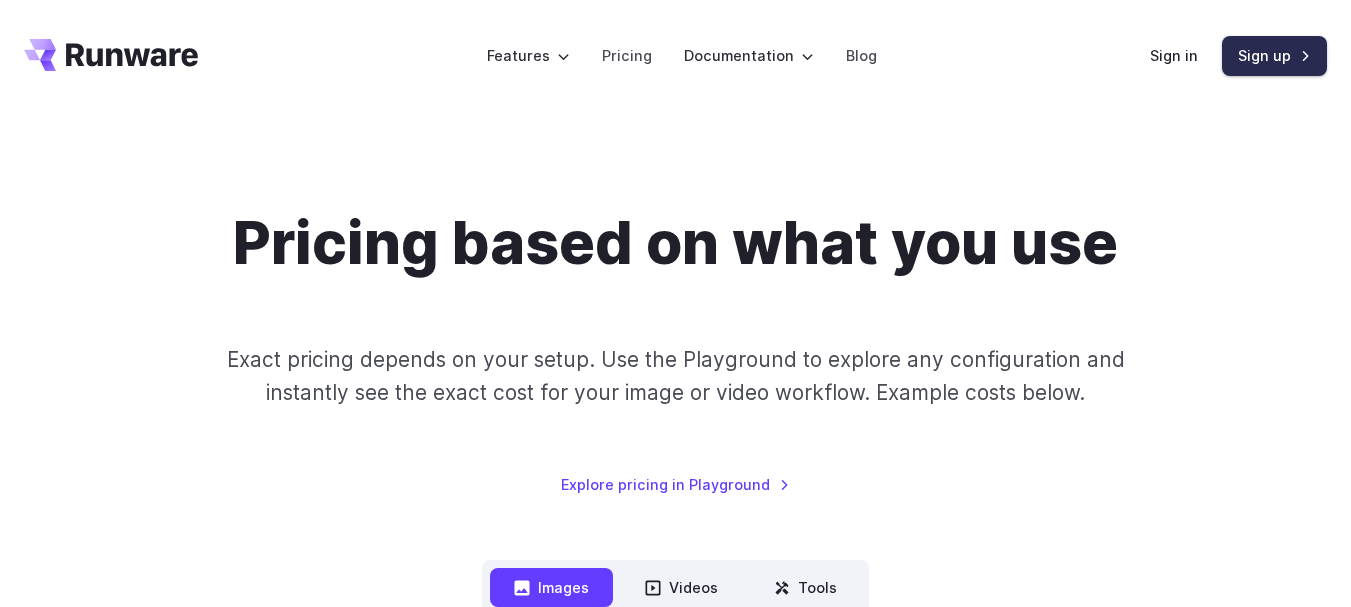 click on "Sign up" at bounding box center (1274, 55) 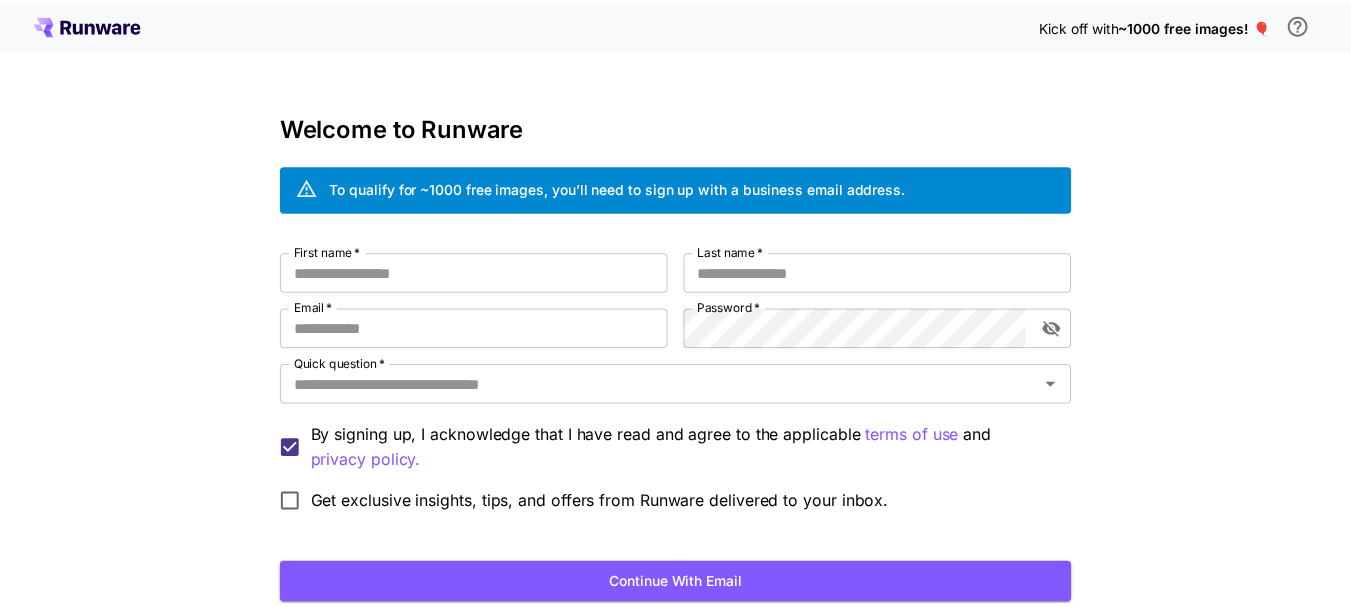 scroll, scrollTop: 0, scrollLeft: 0, axis: both 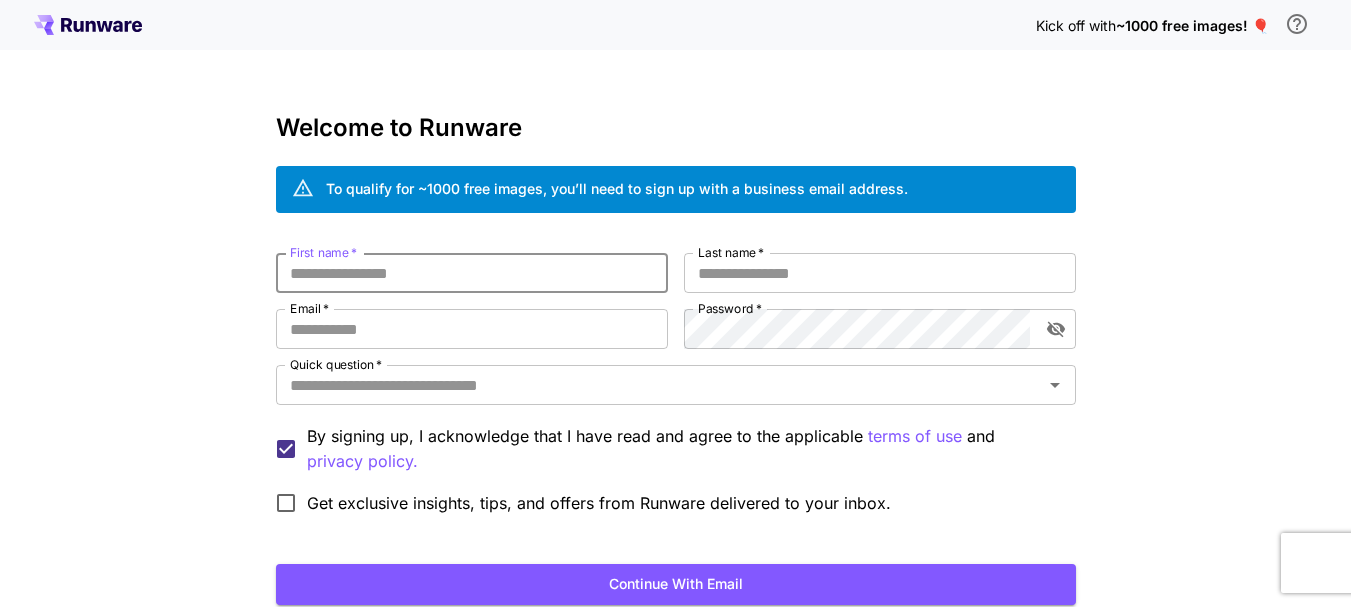 click on "First name   *" at bounding box center [472, 273] 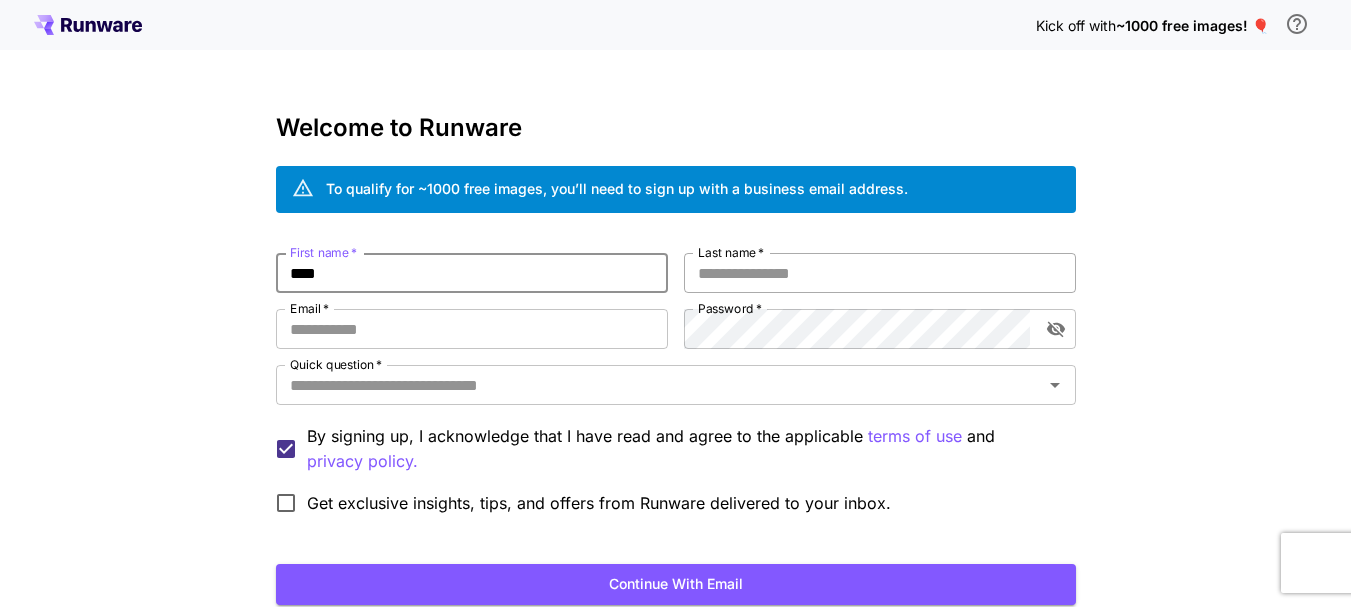 type on "****" 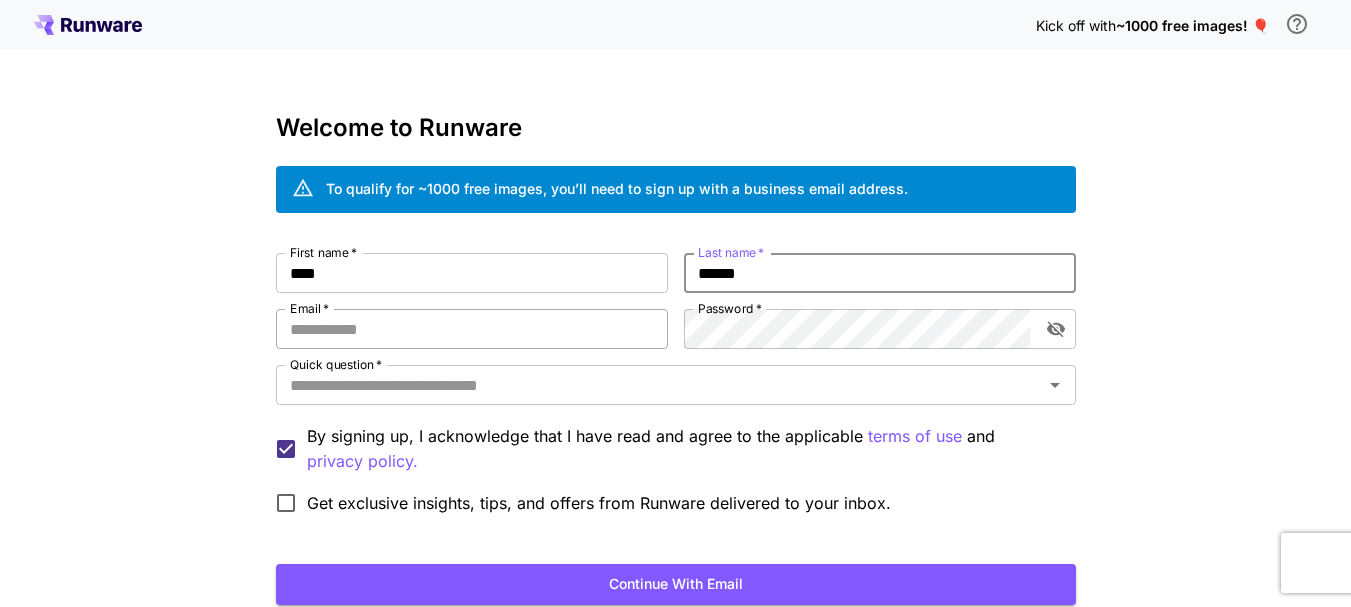 type on "******" 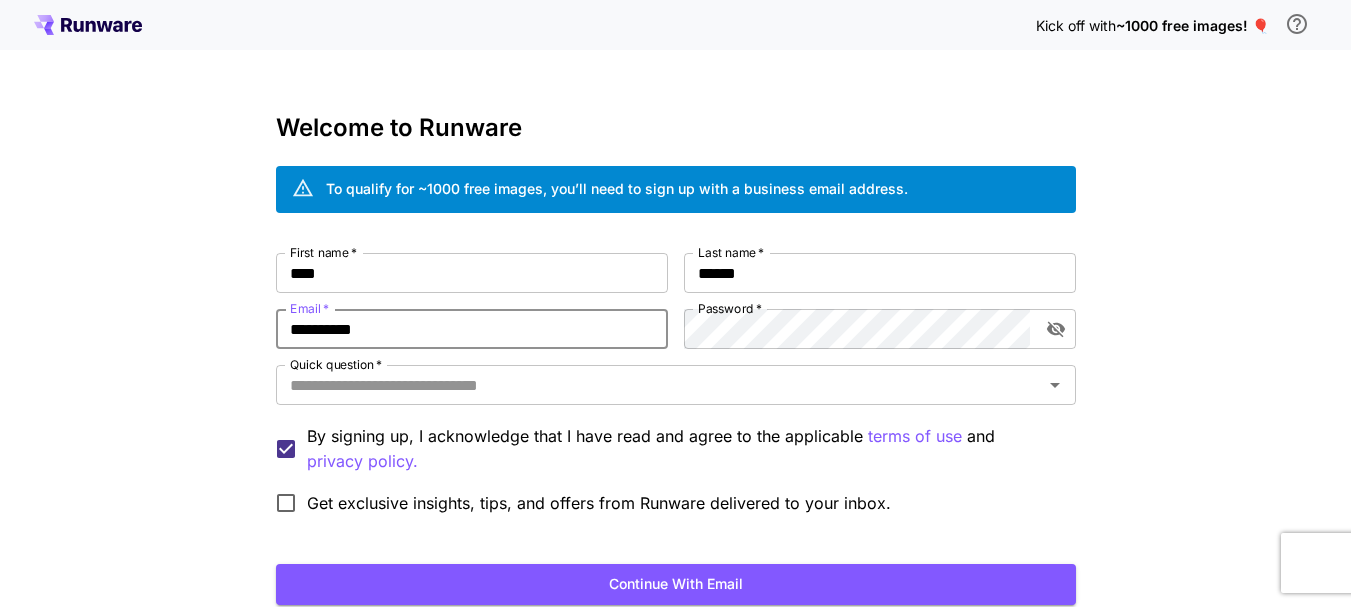 type on "**********" 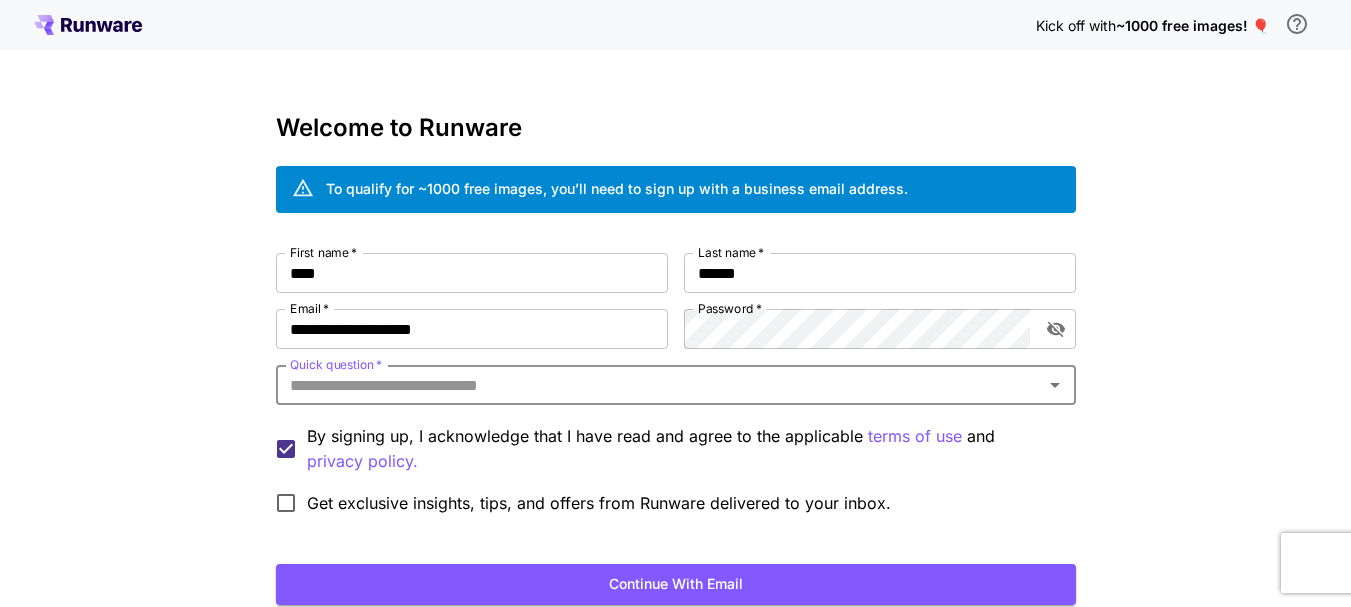 click on "Quick question   *" at bounding box center (659, 385) 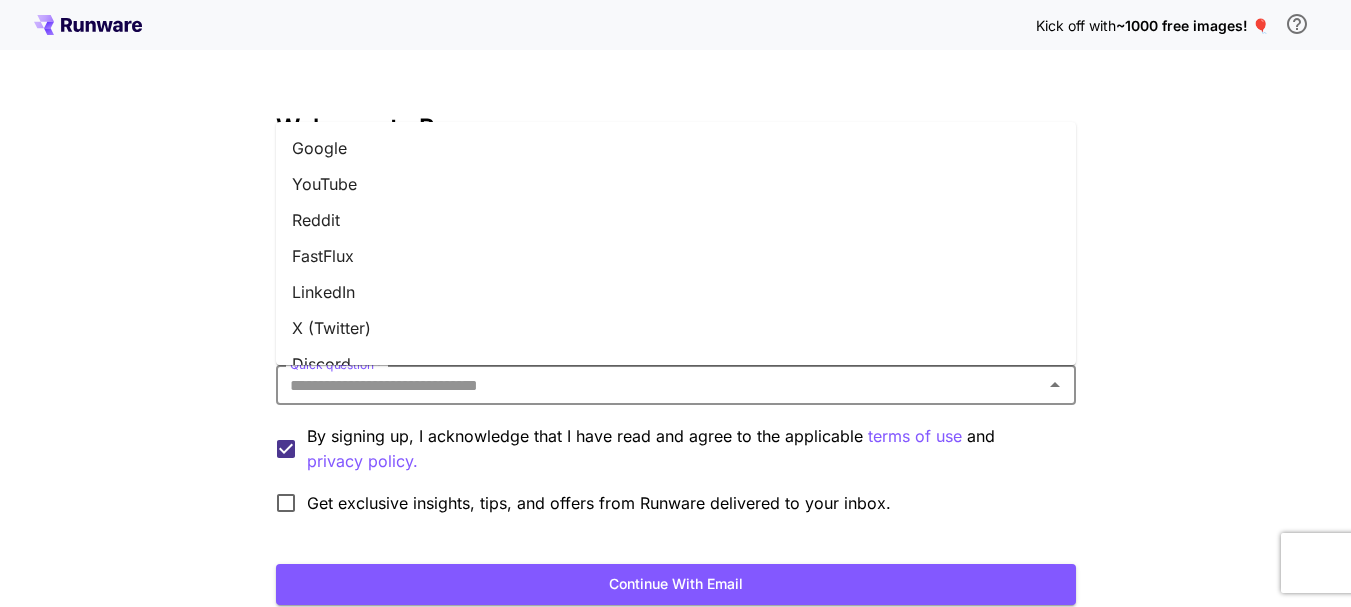 click on "YouTube" at bounding box center [676, 184] 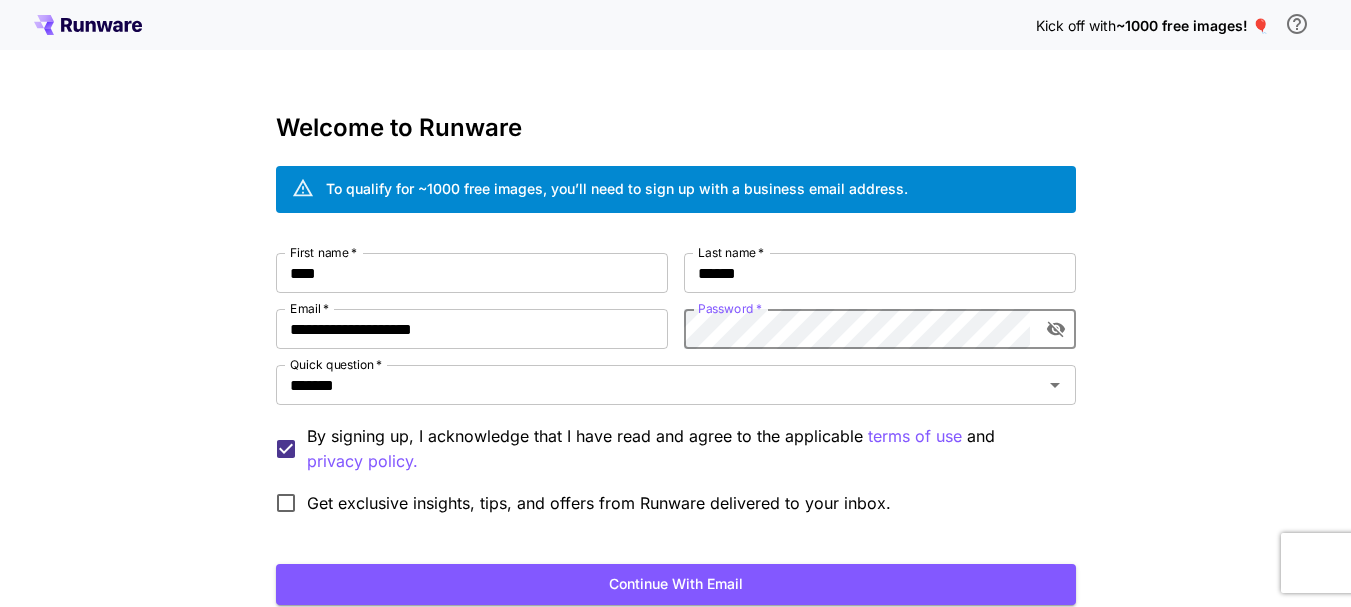 click on "**********" at bounding box center (675, 376) 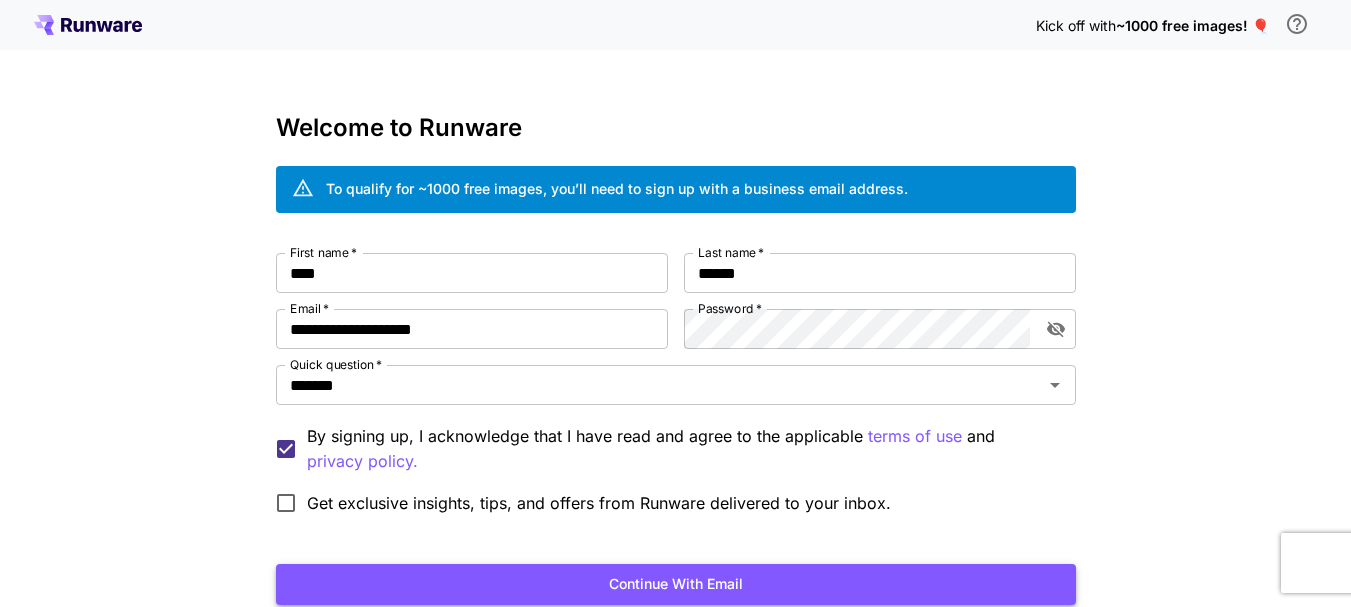 click on "Continue with email" at bounding box center [676, 584] 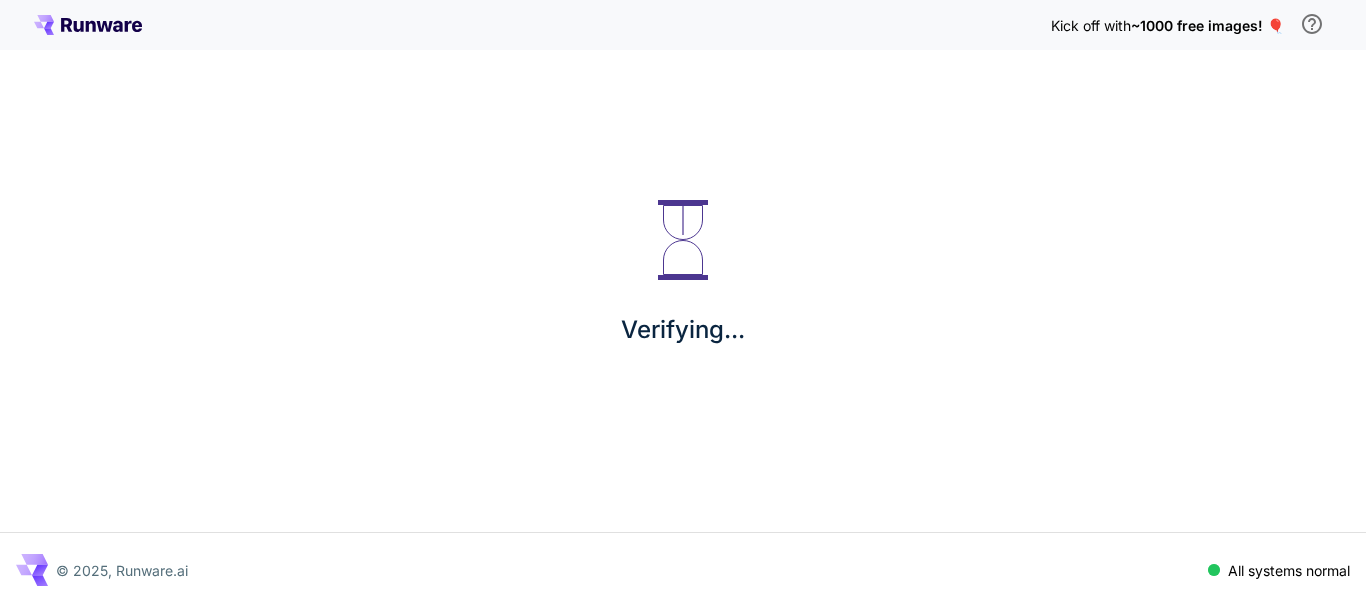 scroll, scrollTop: 0, scrollLeft: 0, axis: both 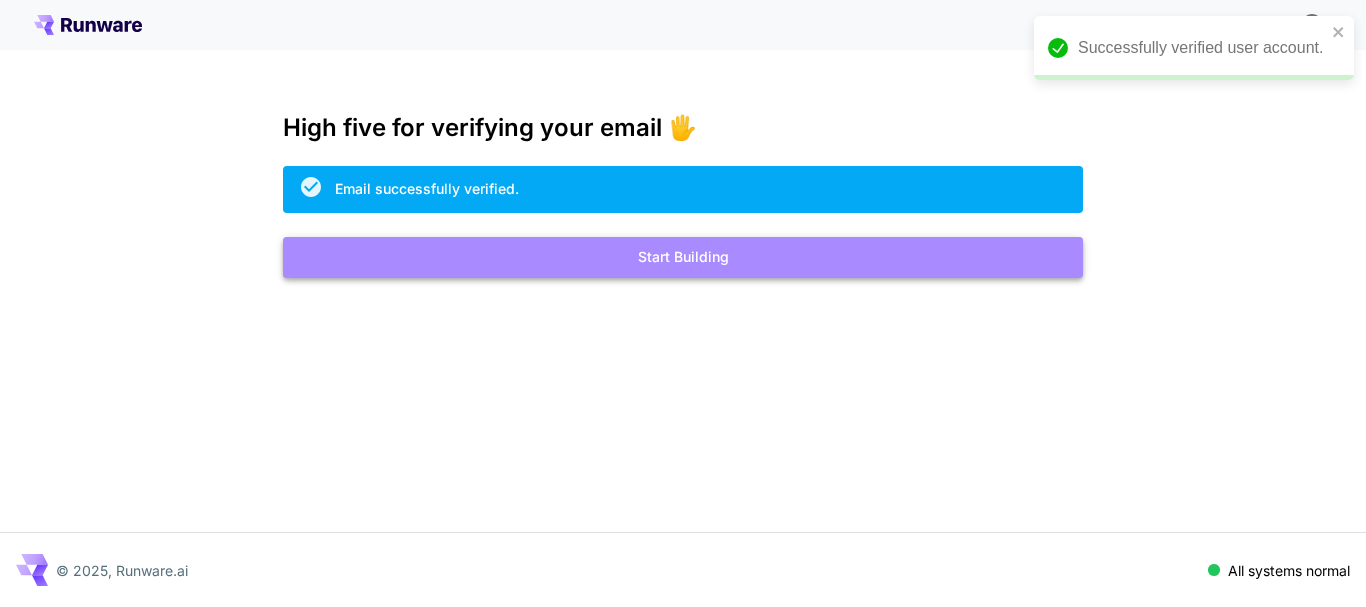 click on "Start Building" at bounding box center [683, 257] 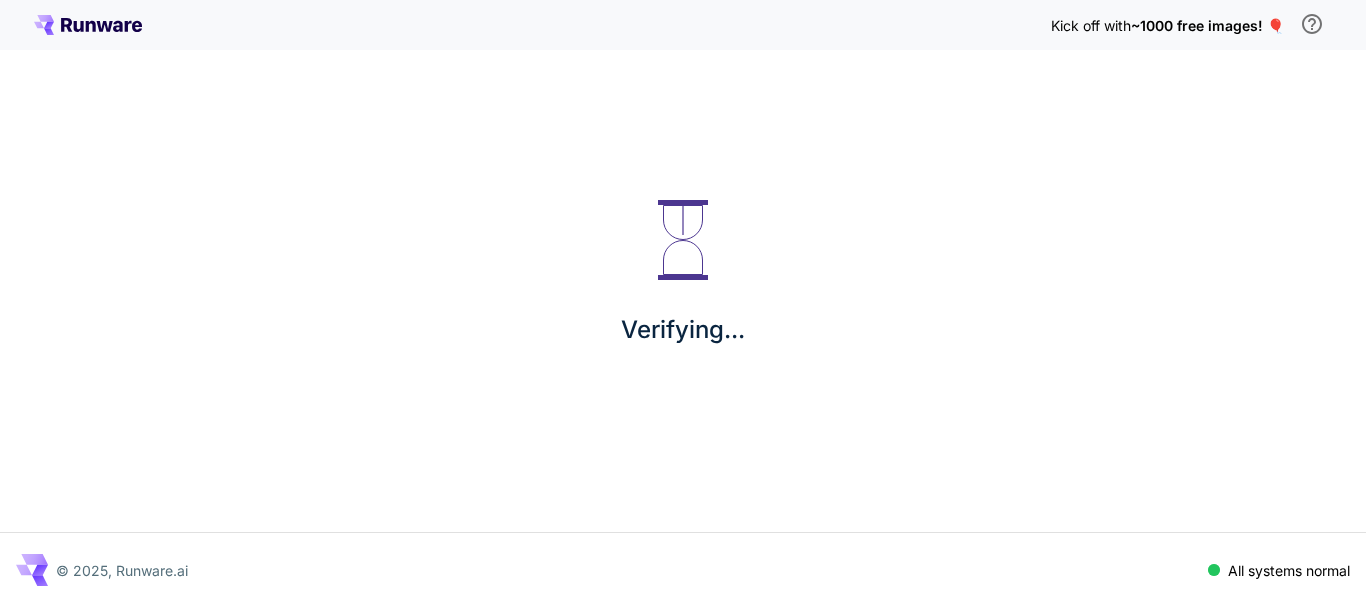 scroll, scrollTop: 0, scrollLeft: 0, axis: both 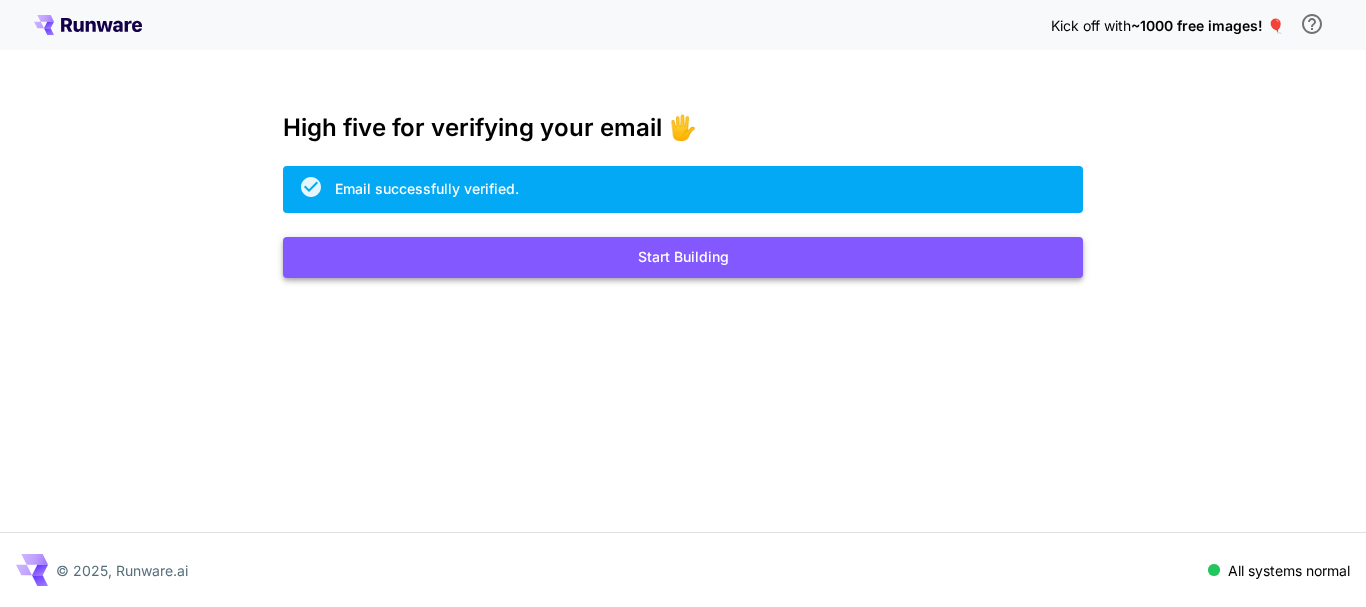 click on "Start Building" at bounding box center (683, 257) 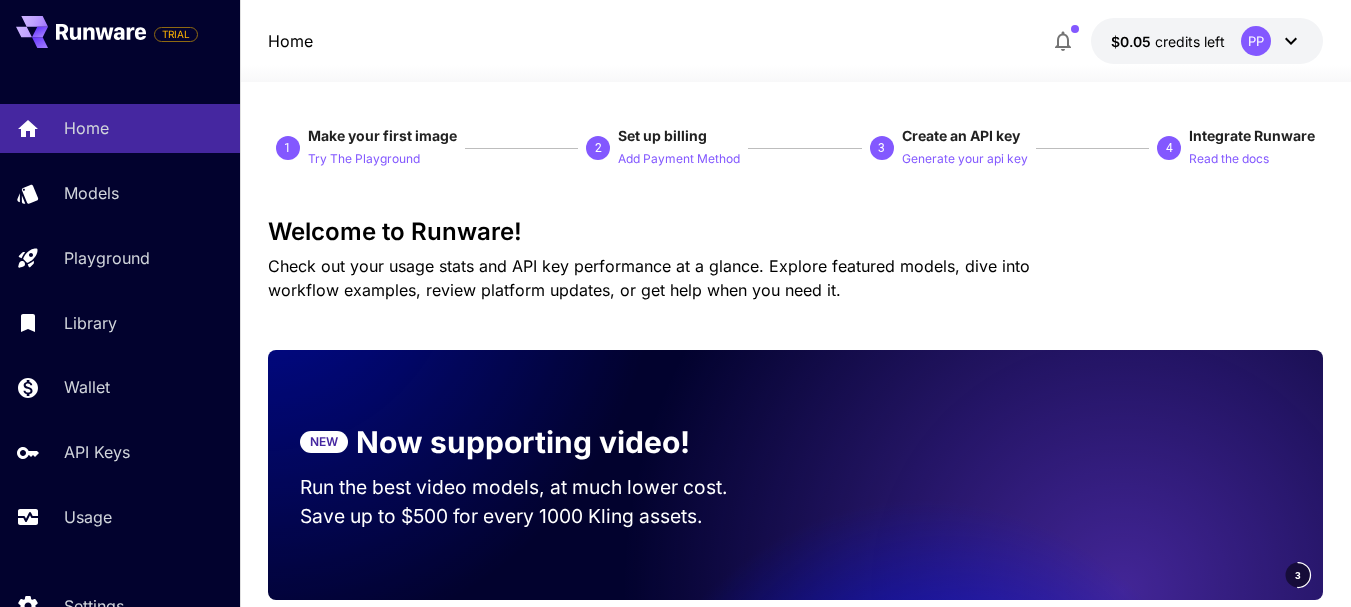 click 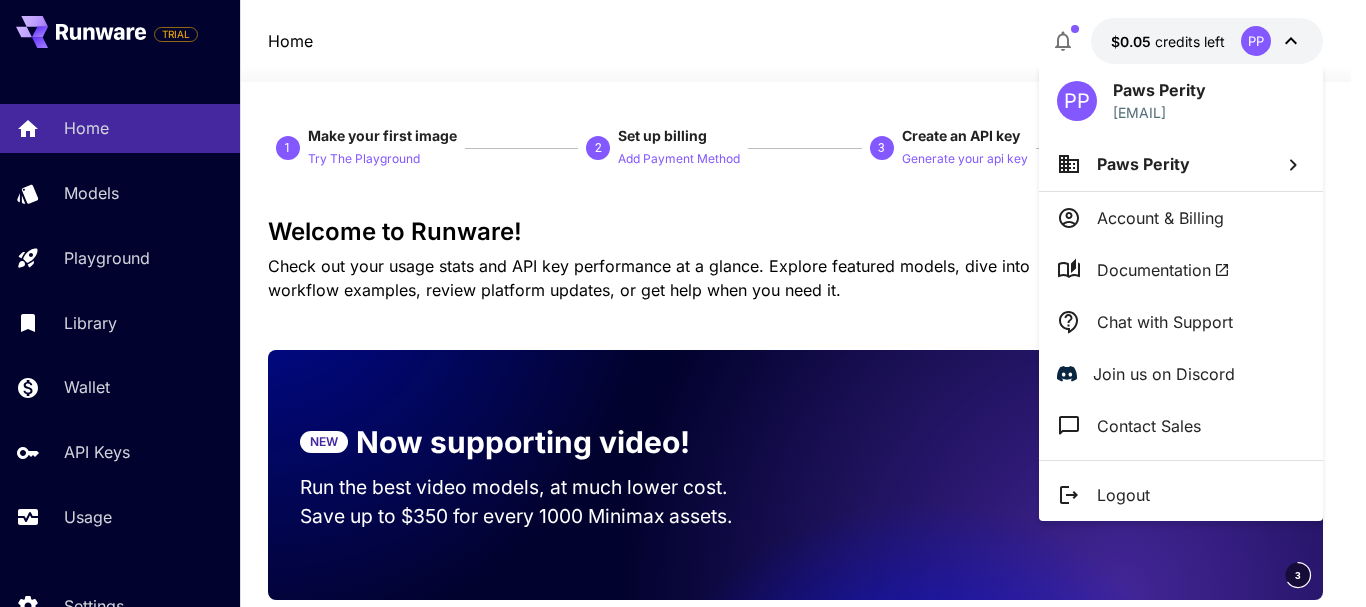 click at bounding box center (683, 303) 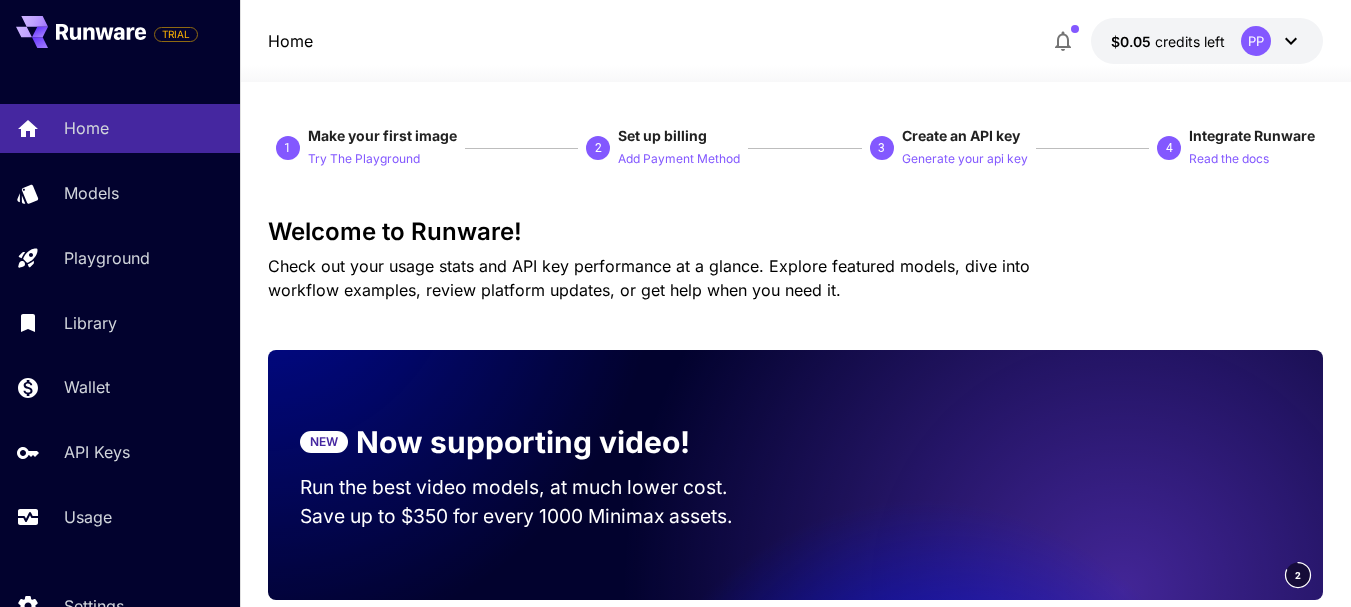 click 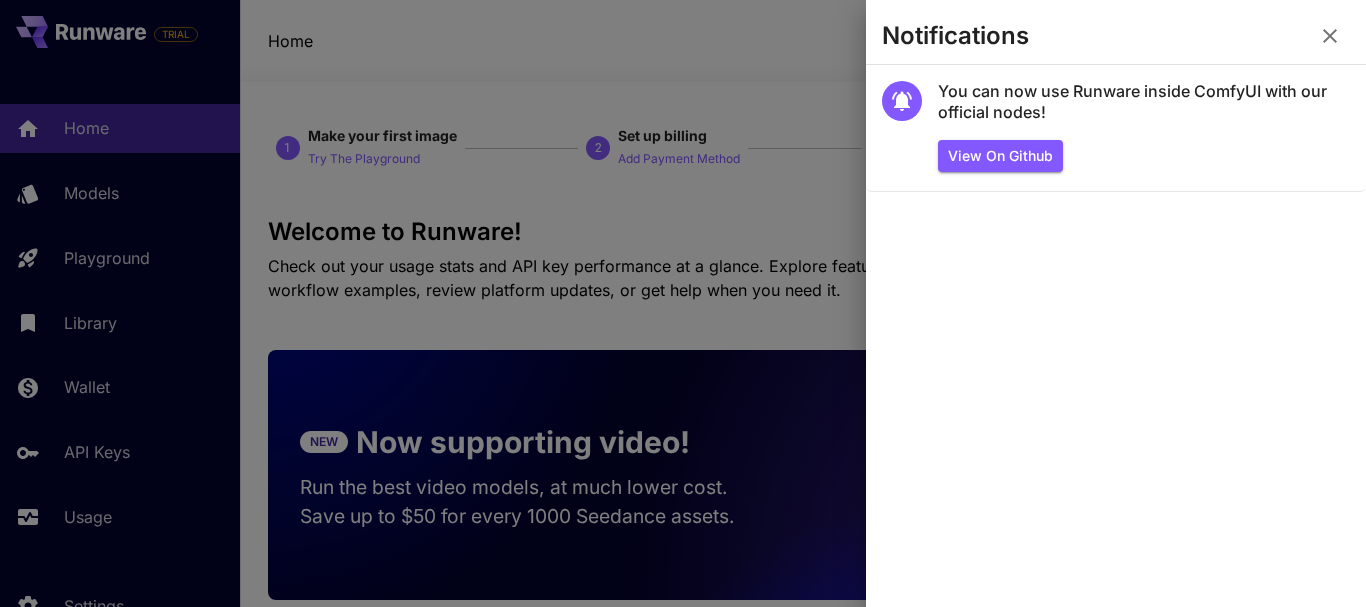 click 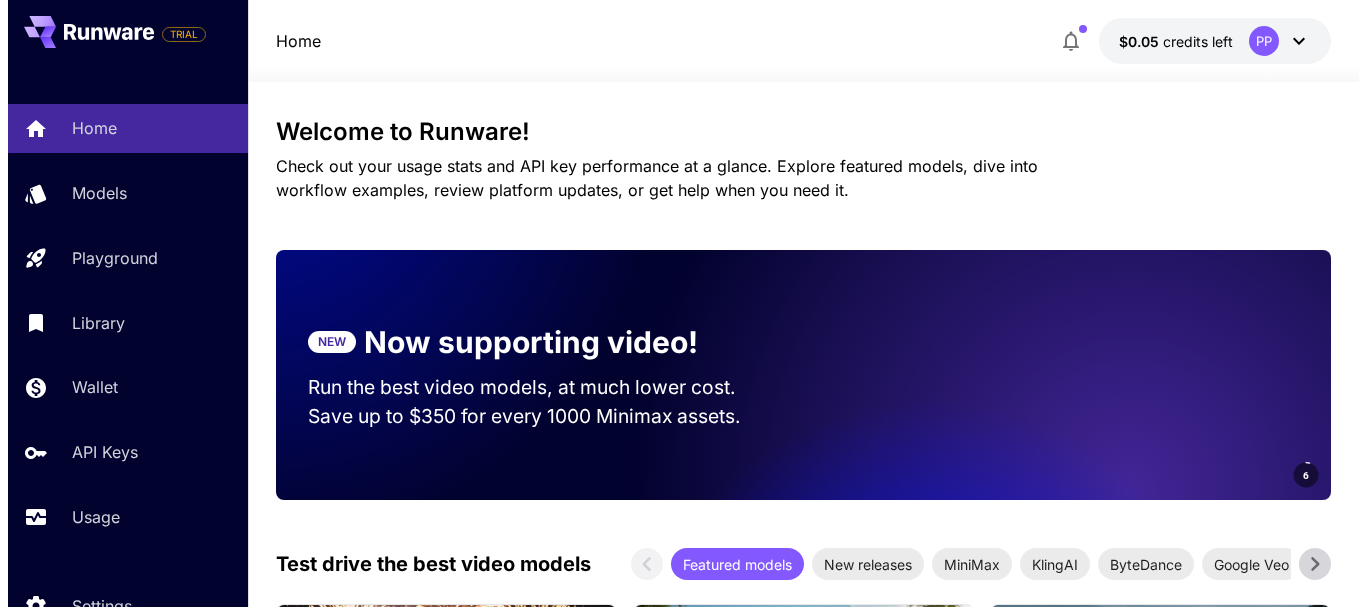 scroll, scrollTop: 0, scrollLeft: 0, axis: both 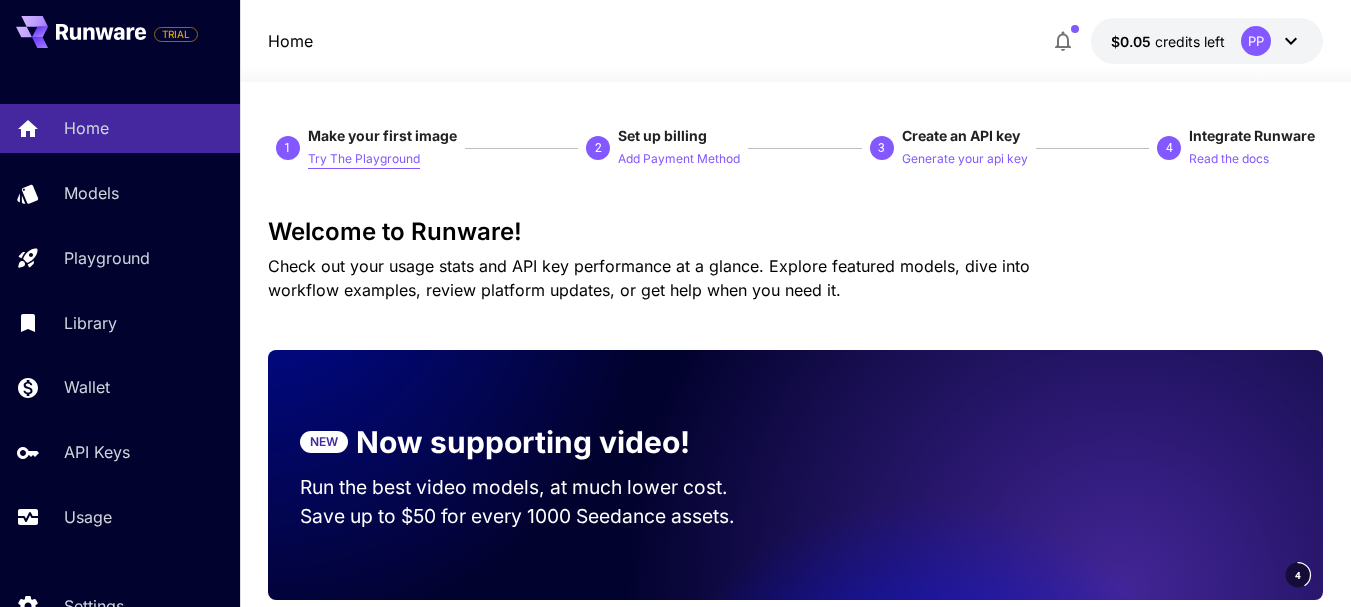 click on "Try The Playground" at bounding box center [364, 159] 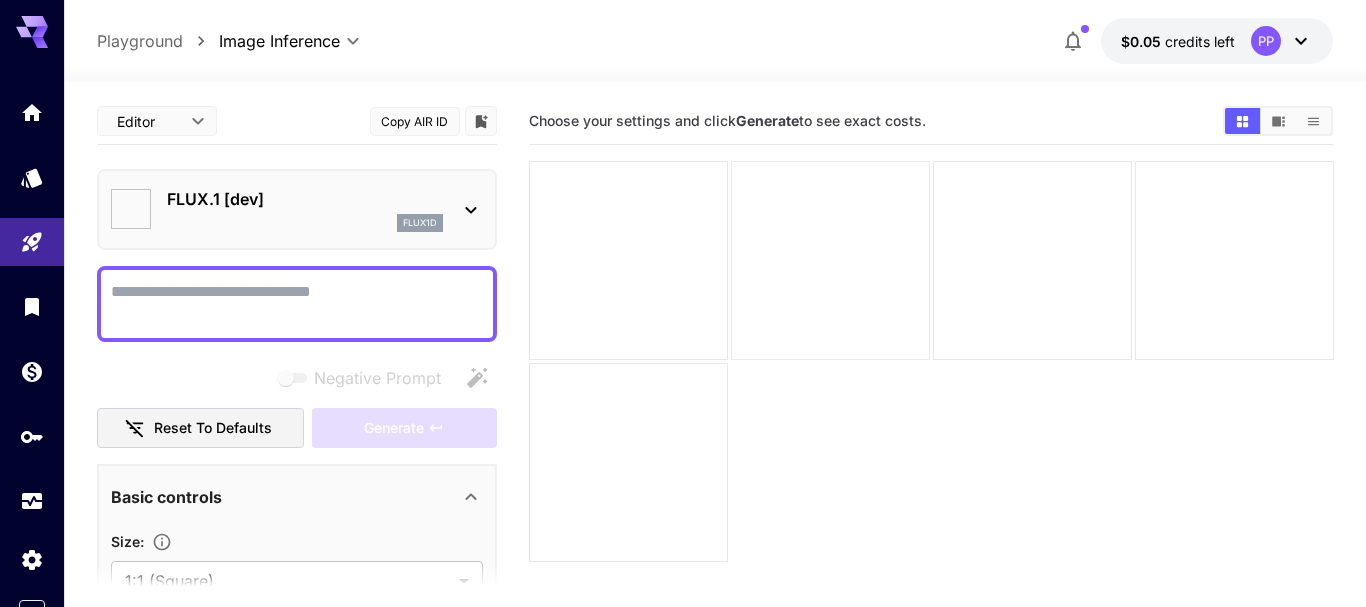 type on "**********" 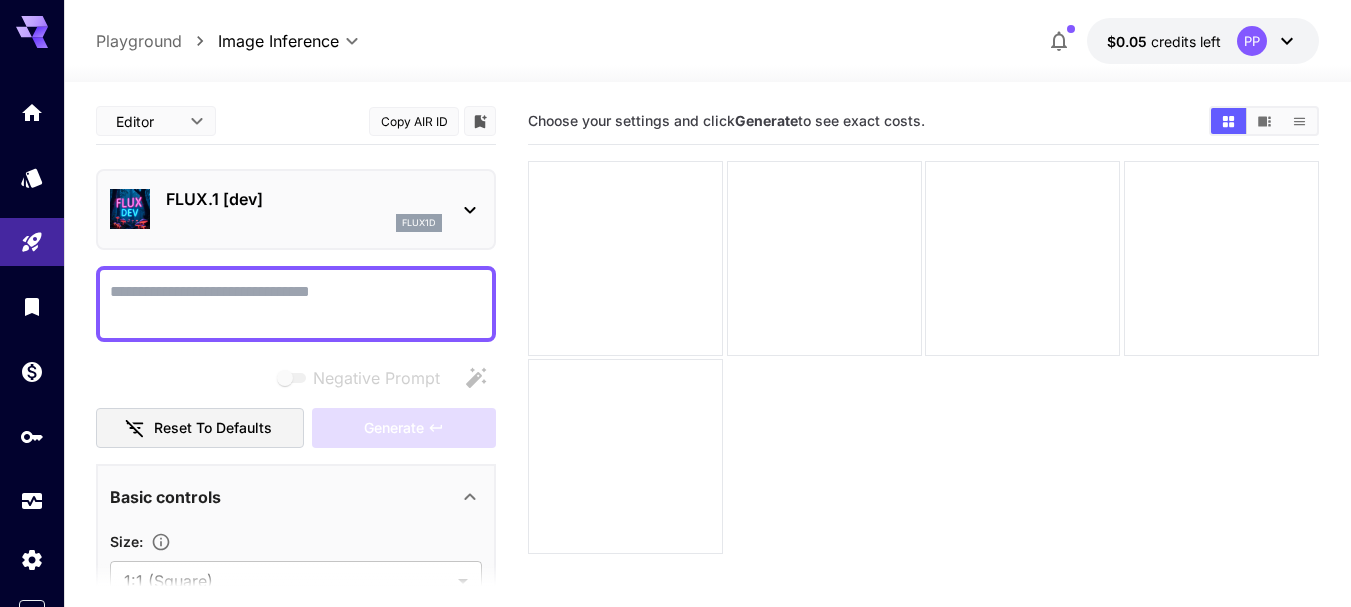 click 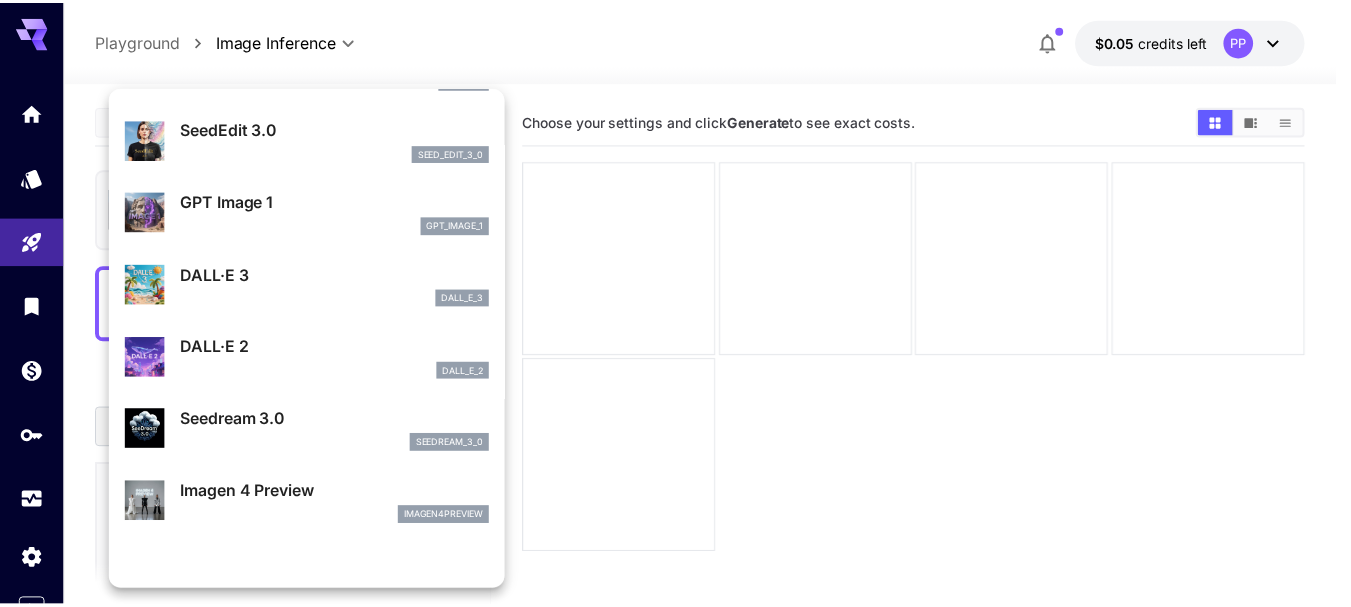 scroll, scrollTop: 1, scrollLeft: 0, axis: vertical 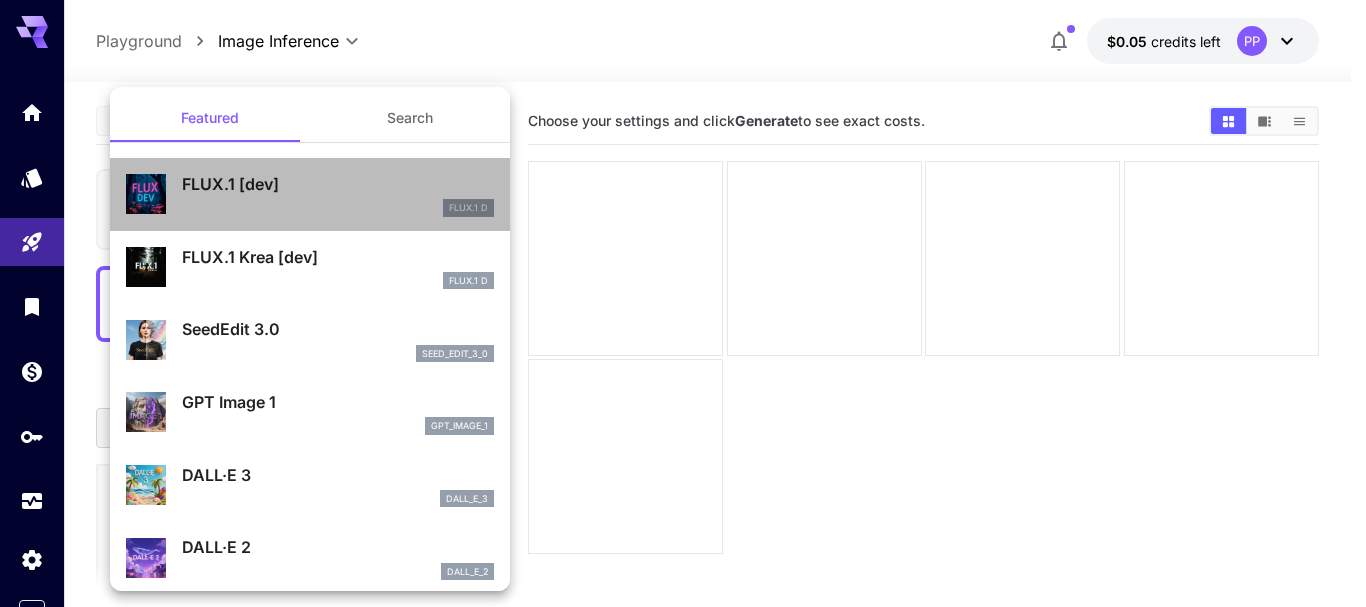 click on "FLUX.1 [dev]" at bounding box center (338, 184) 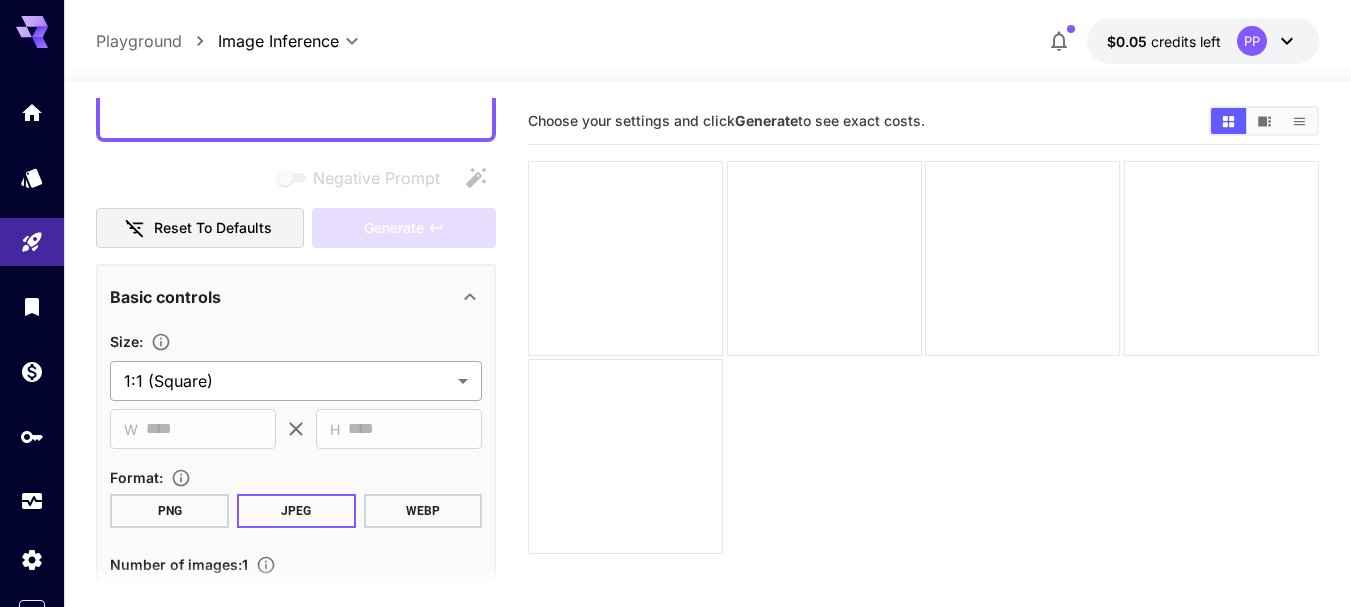 scroll, scrollTop: 300, scrollLeft: 0, axis: vertical 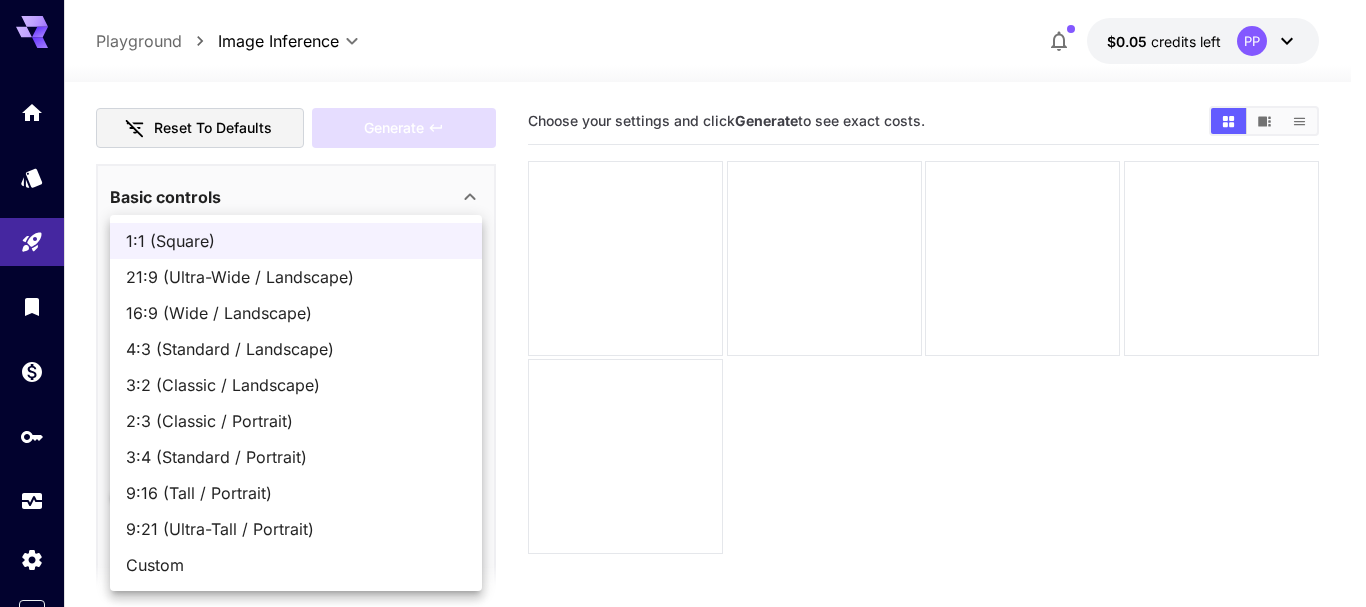 click on "**********" at bounding box center [683, 382] 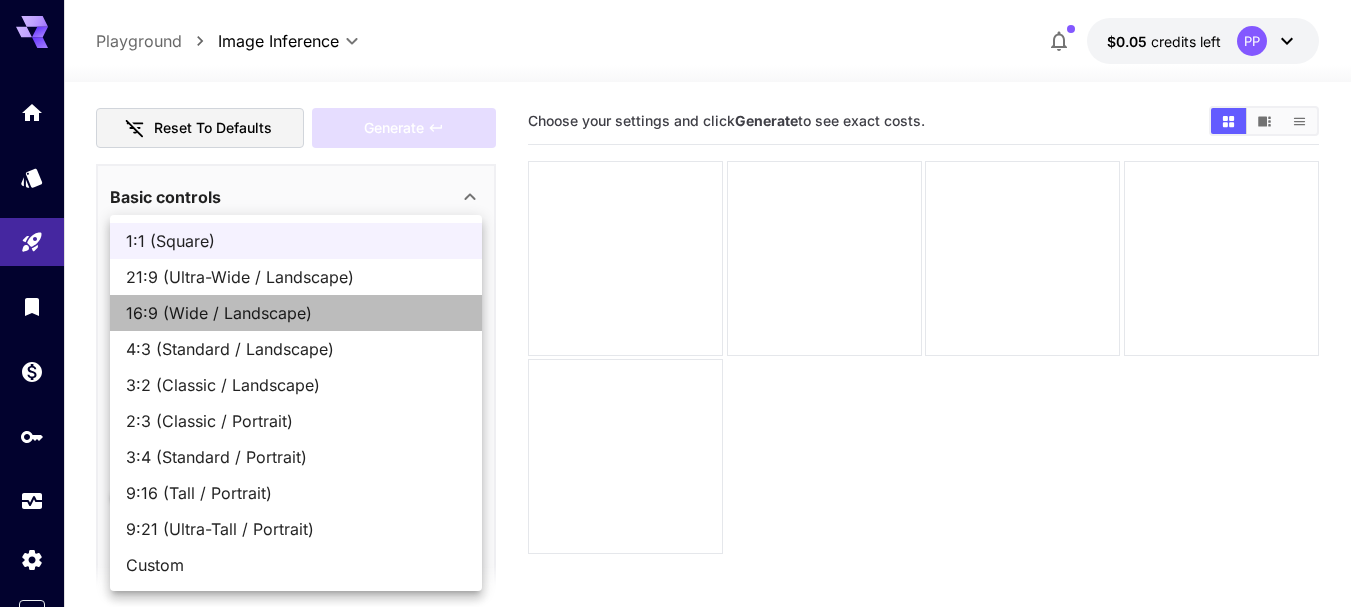click on "16:9 (Wide / Landscape)" at bounding box center (296, 313) 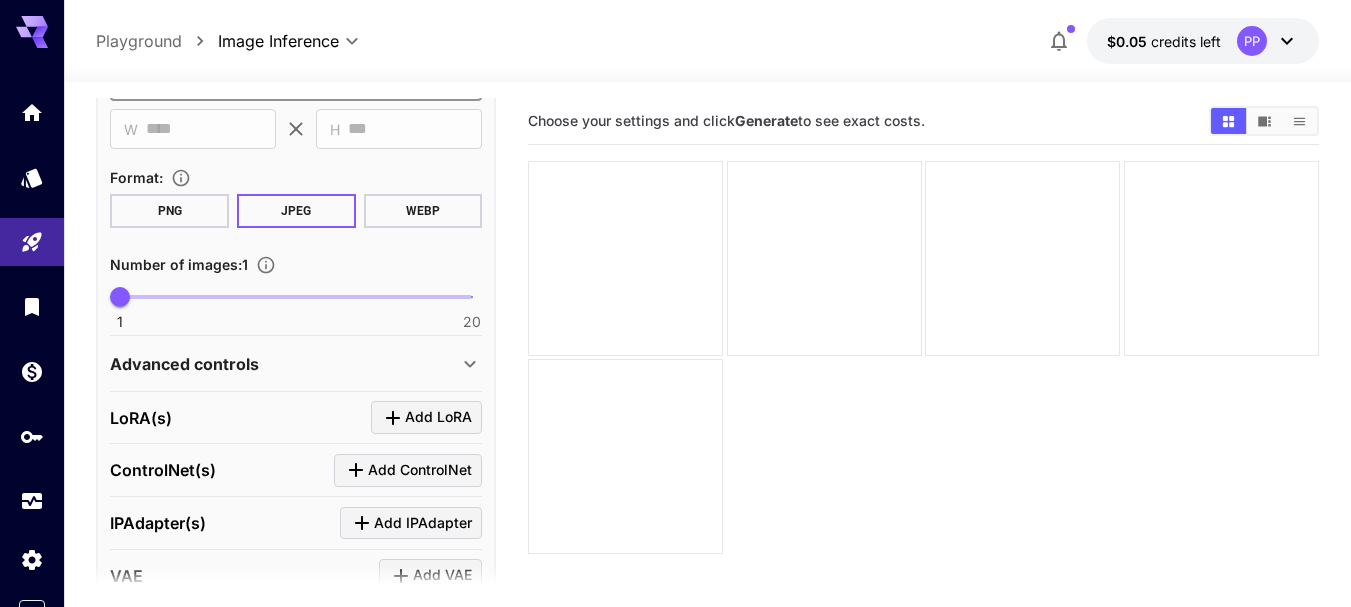 scroll, scrollTop: 600, scrollLeft: 0, axis: vertical 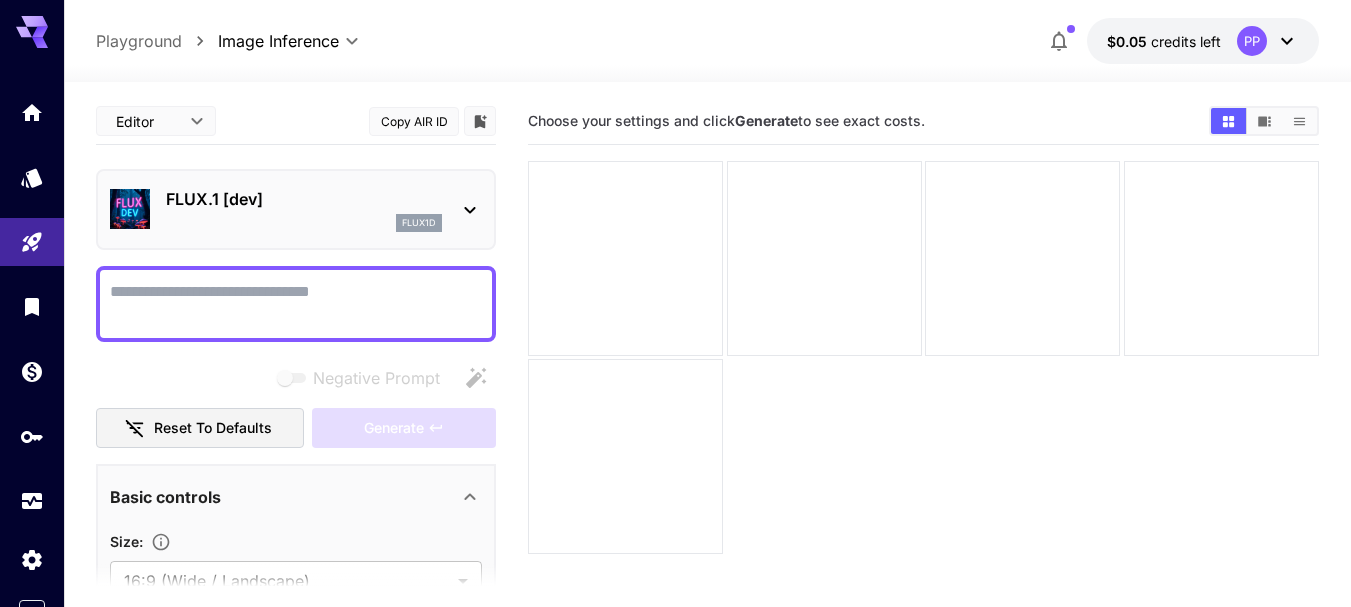 click on "Negative Prompt" at bounding box center [296, 304] 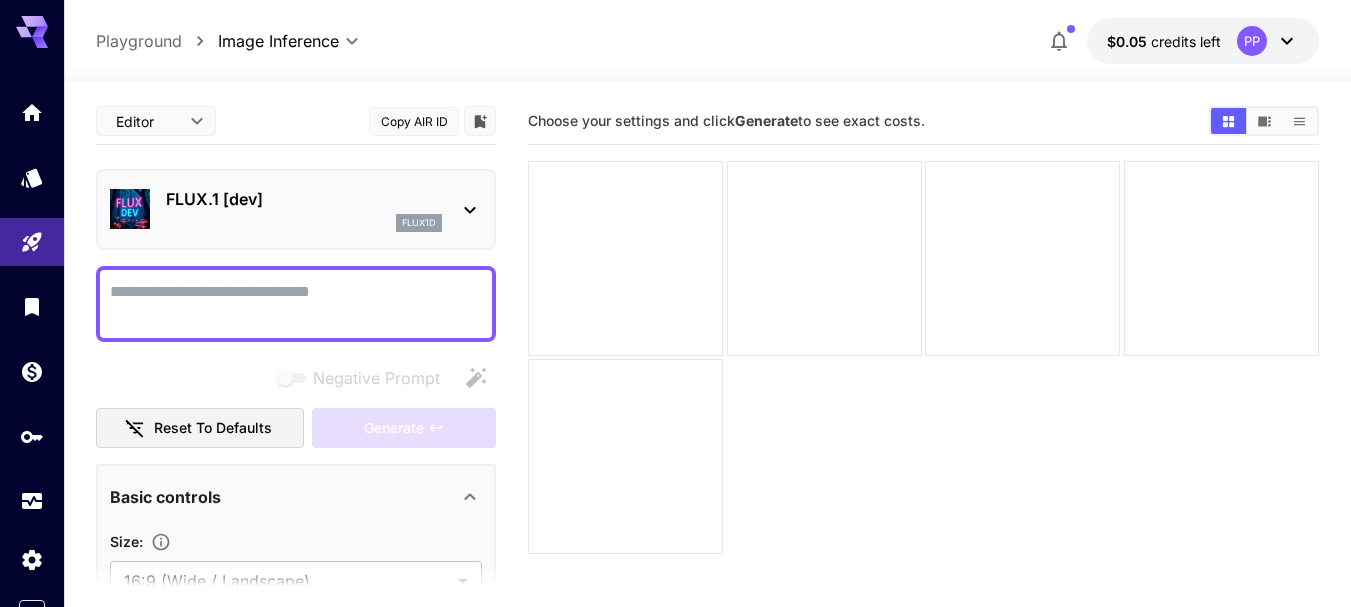 paste on "**********" 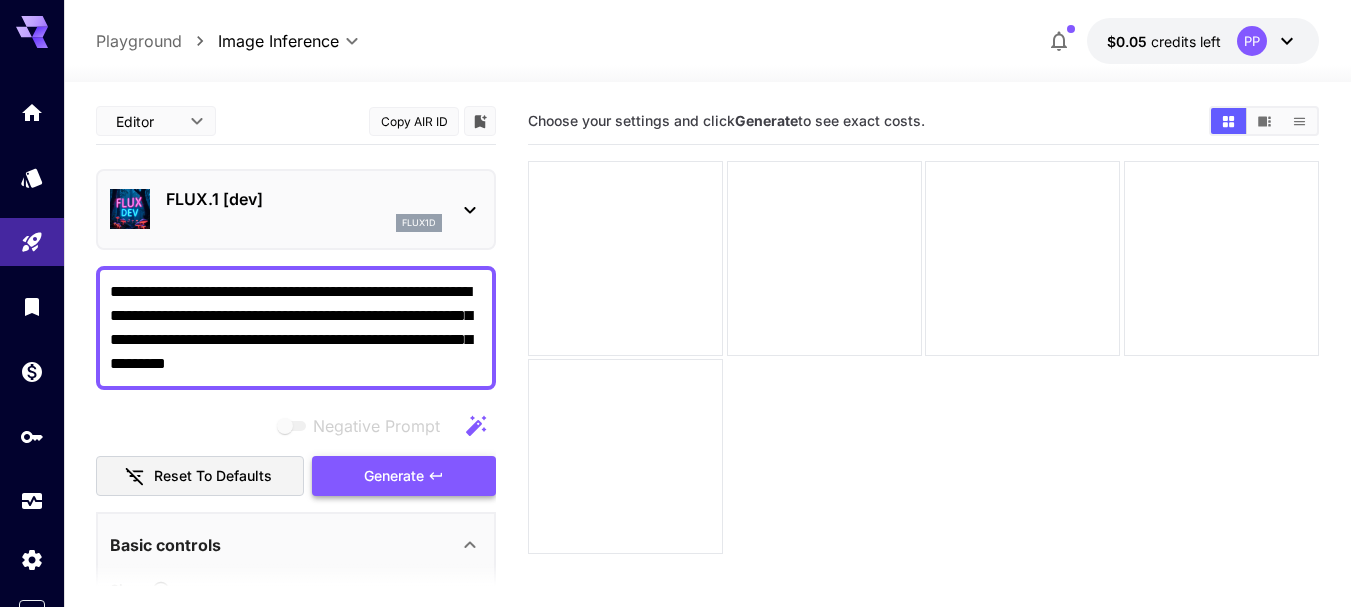 type on "**********" 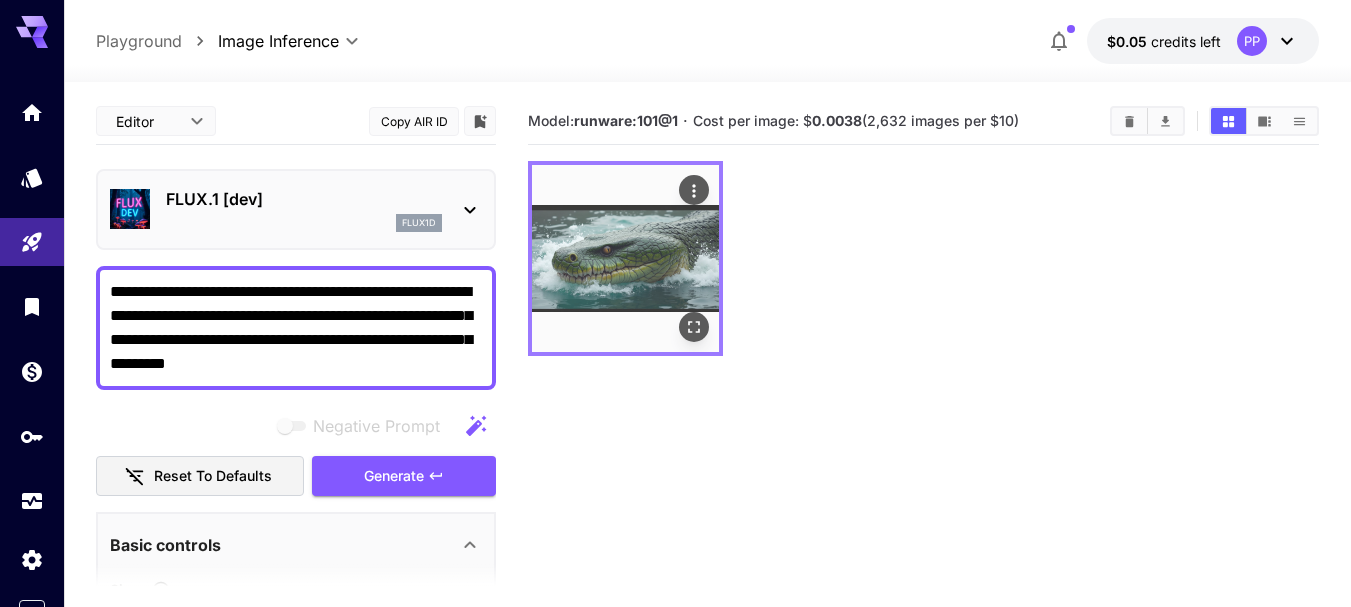 click at bounding box center (625, 258) 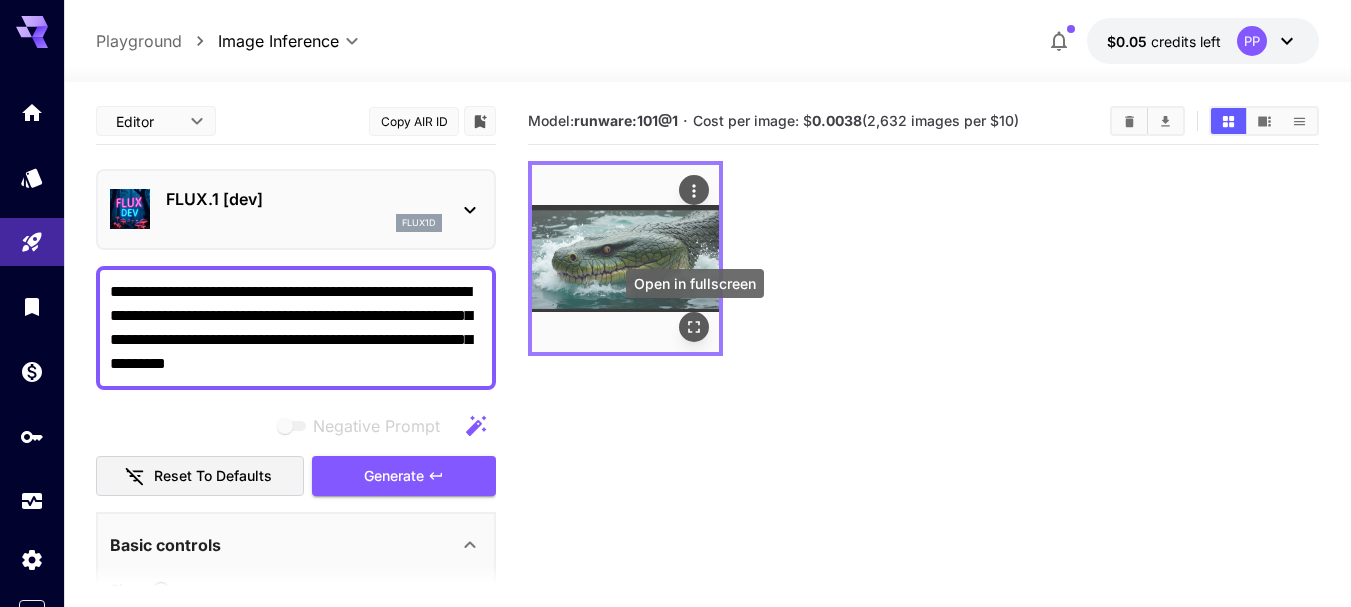 click 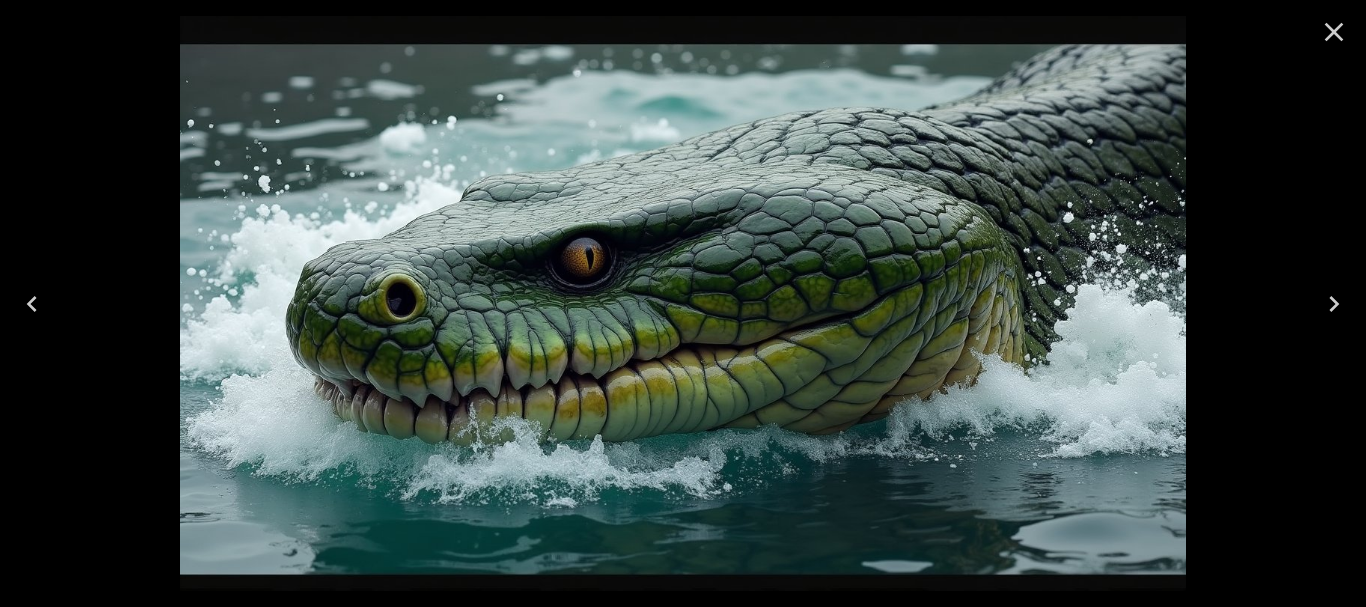 click 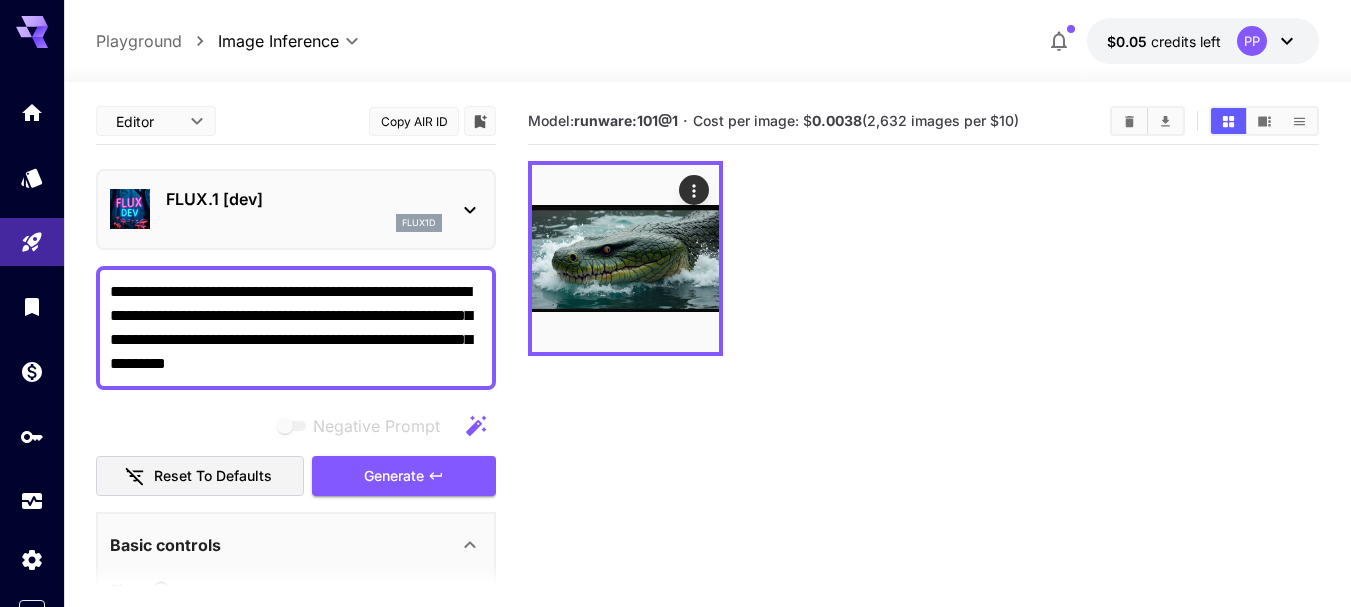 click at bounding box center [923, 258] 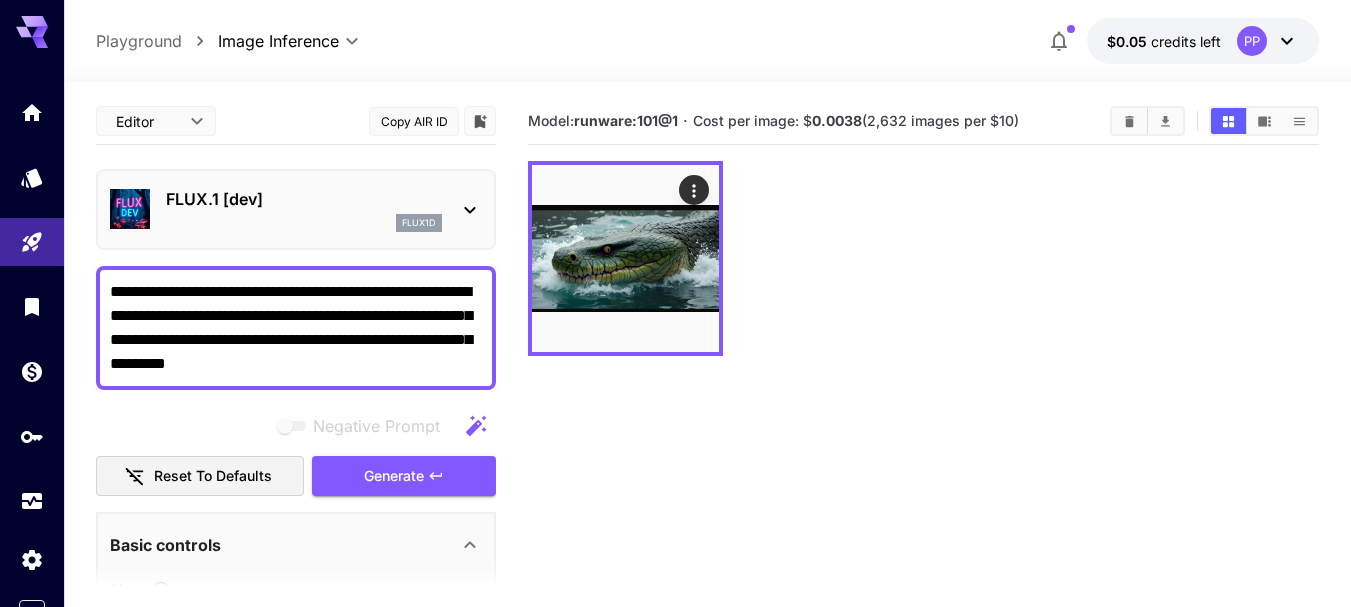 click 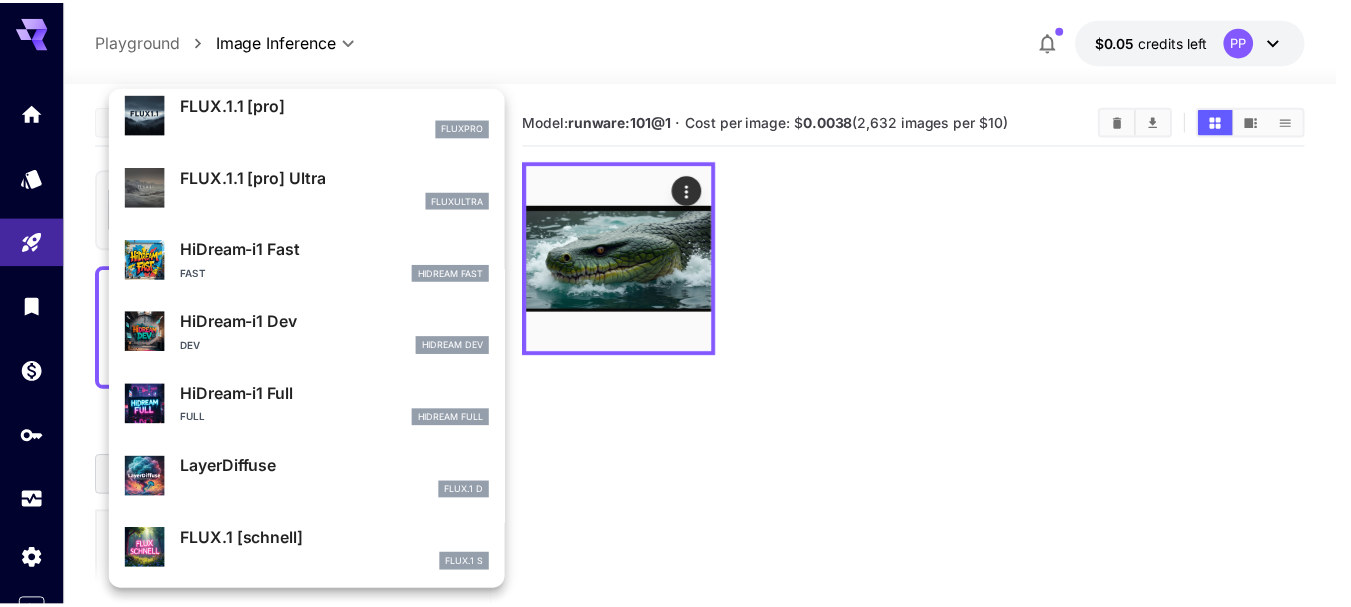 scroll, scrollTop: 1107, scrollLeft: 0, axis: vertical 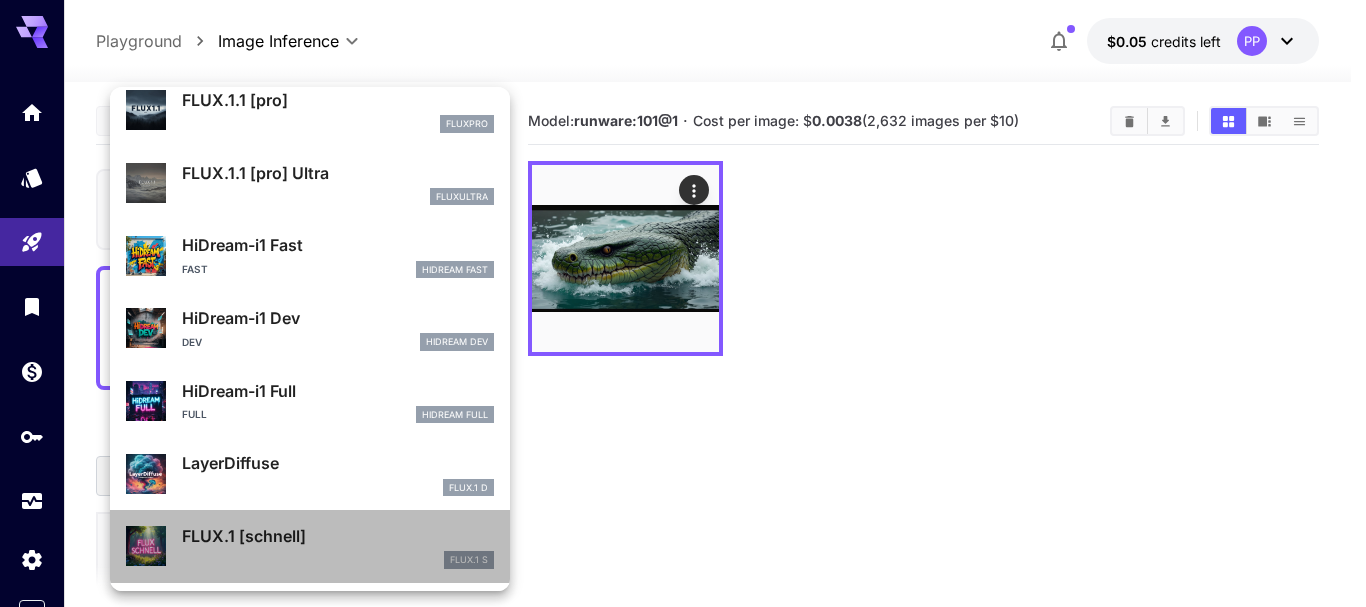 click on "FLUX.1 [schnell]" at bounding box center [338, 536] 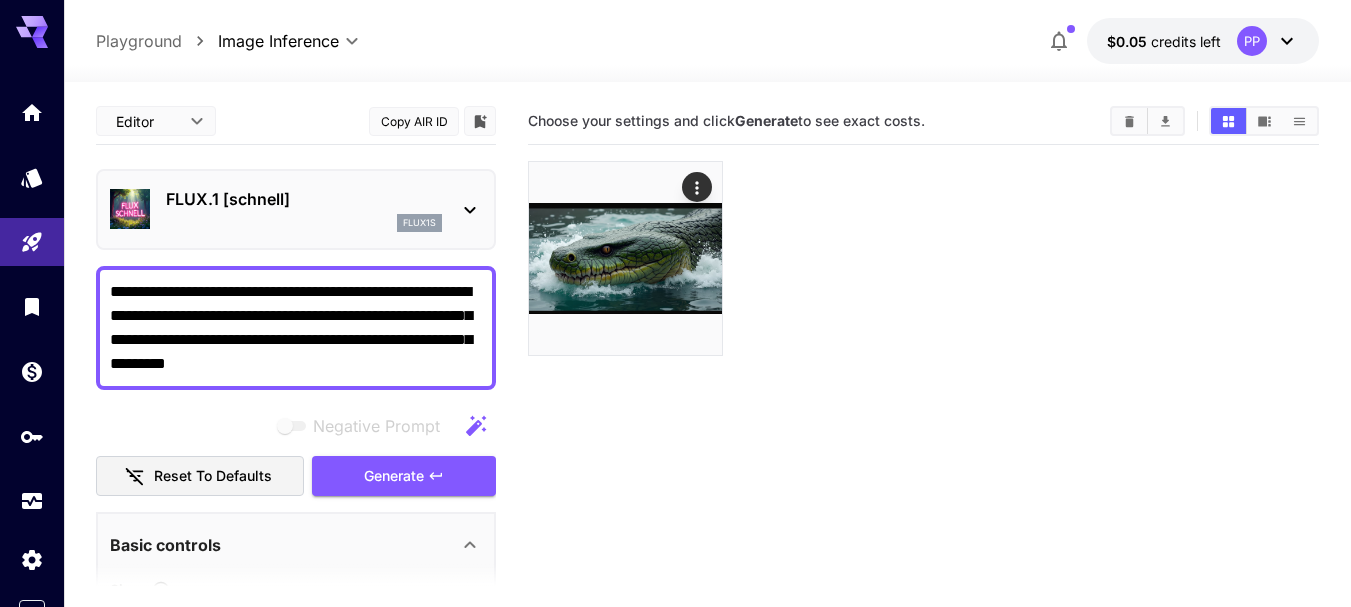 click on "**********" at bounding box center [296, 328] 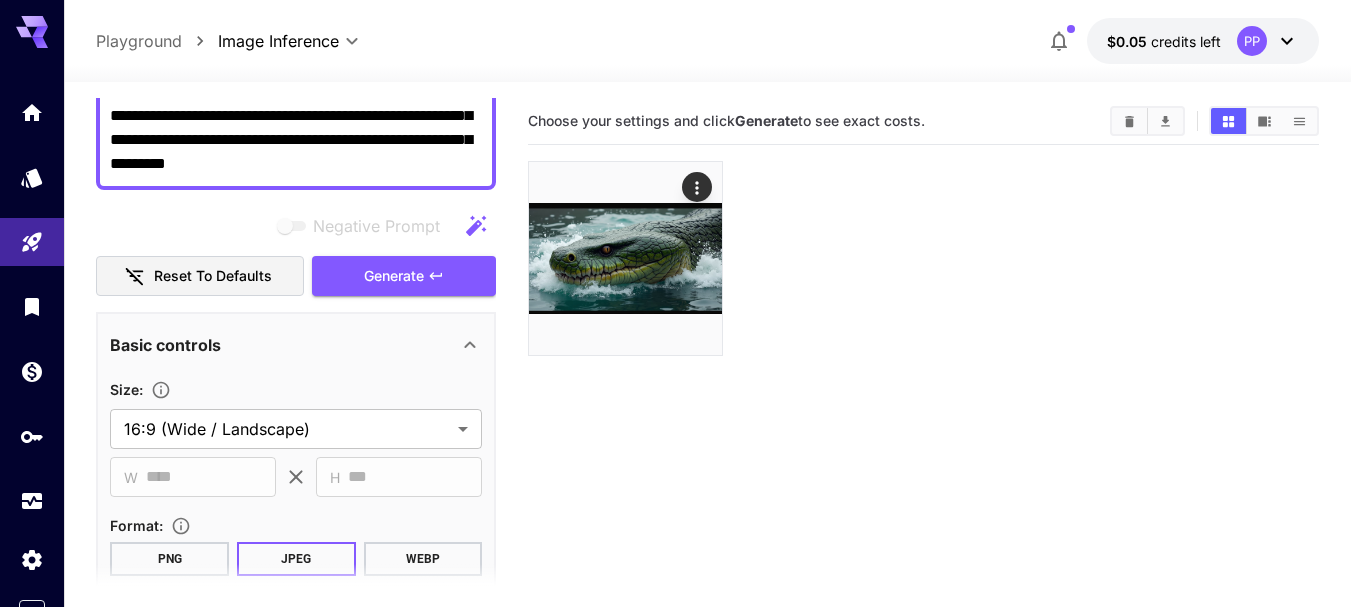 scroll, scrollTop: 300, scrollLeft: 0, axis: vertical 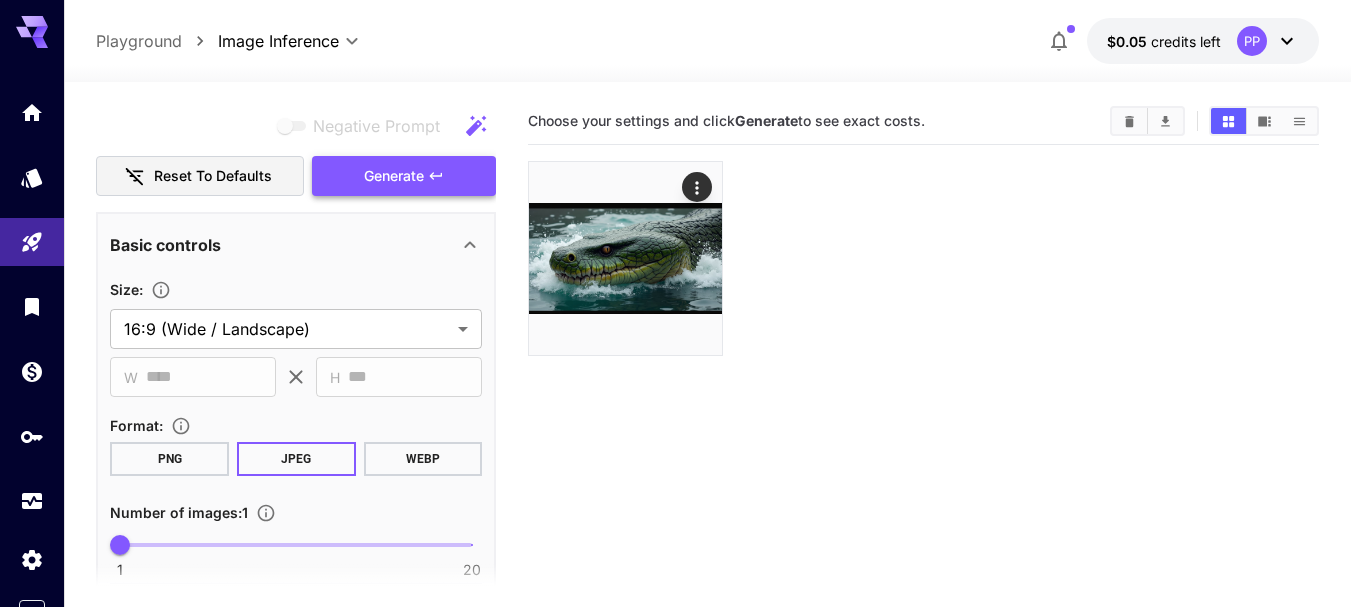 click on "Generate" at bounding box center [404, 176] 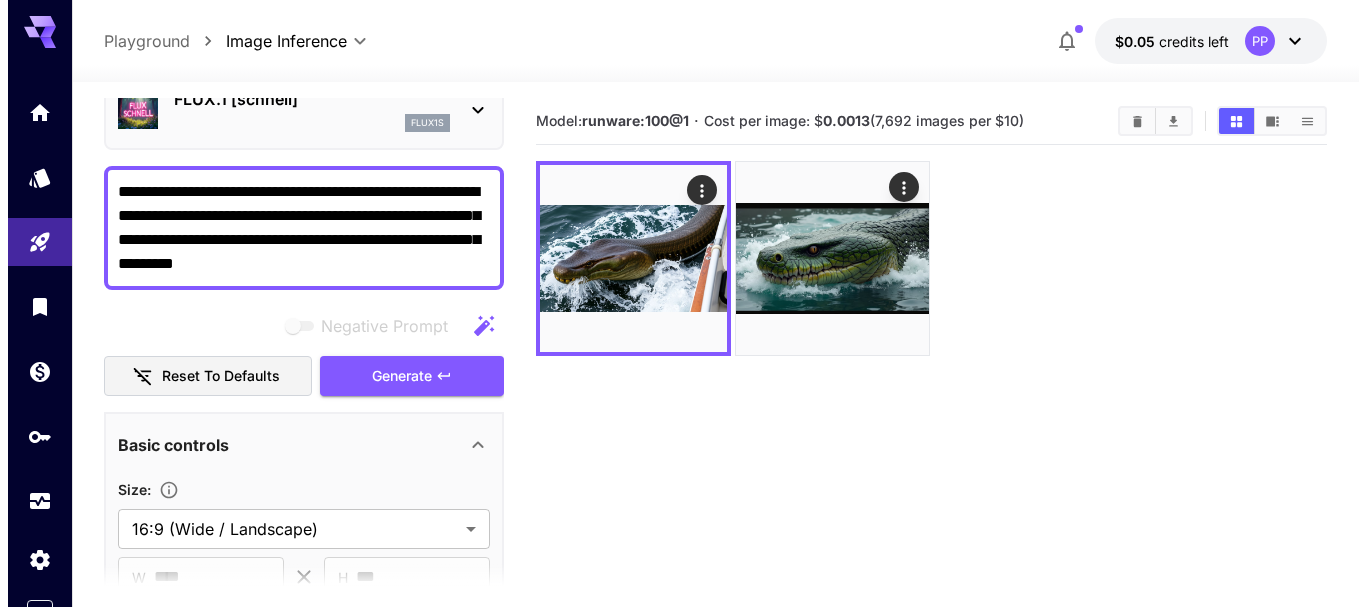 scroll, scrollTop: 0, scrollLeft: 0, axis: both 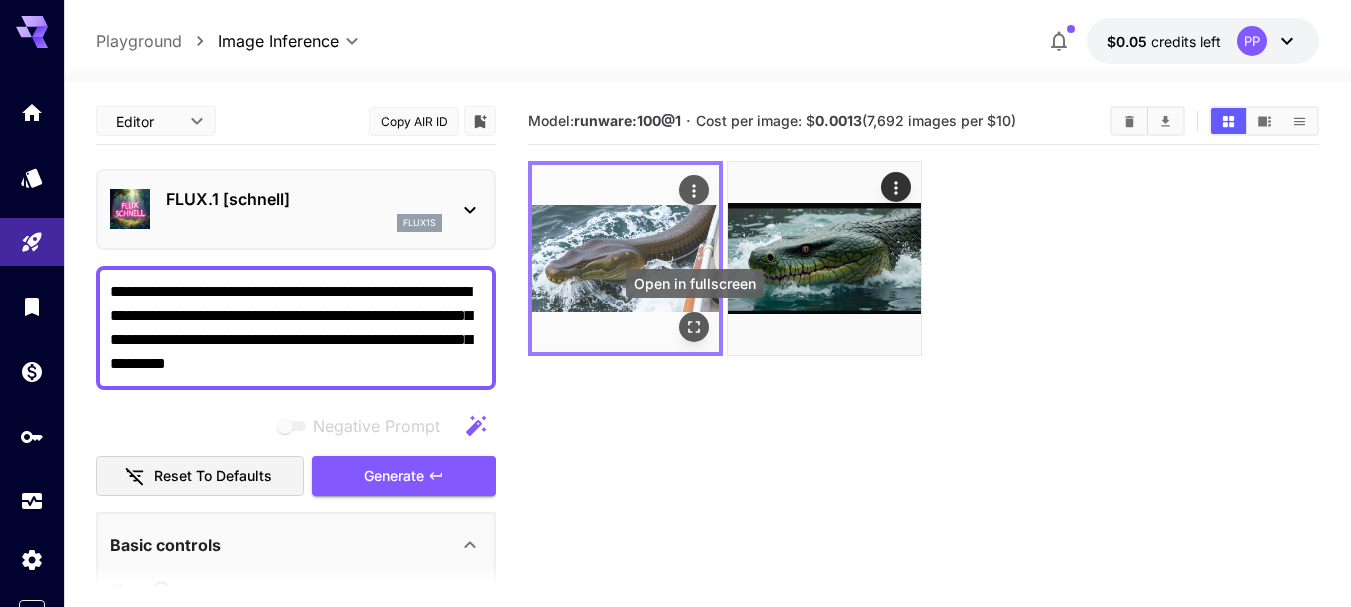 click 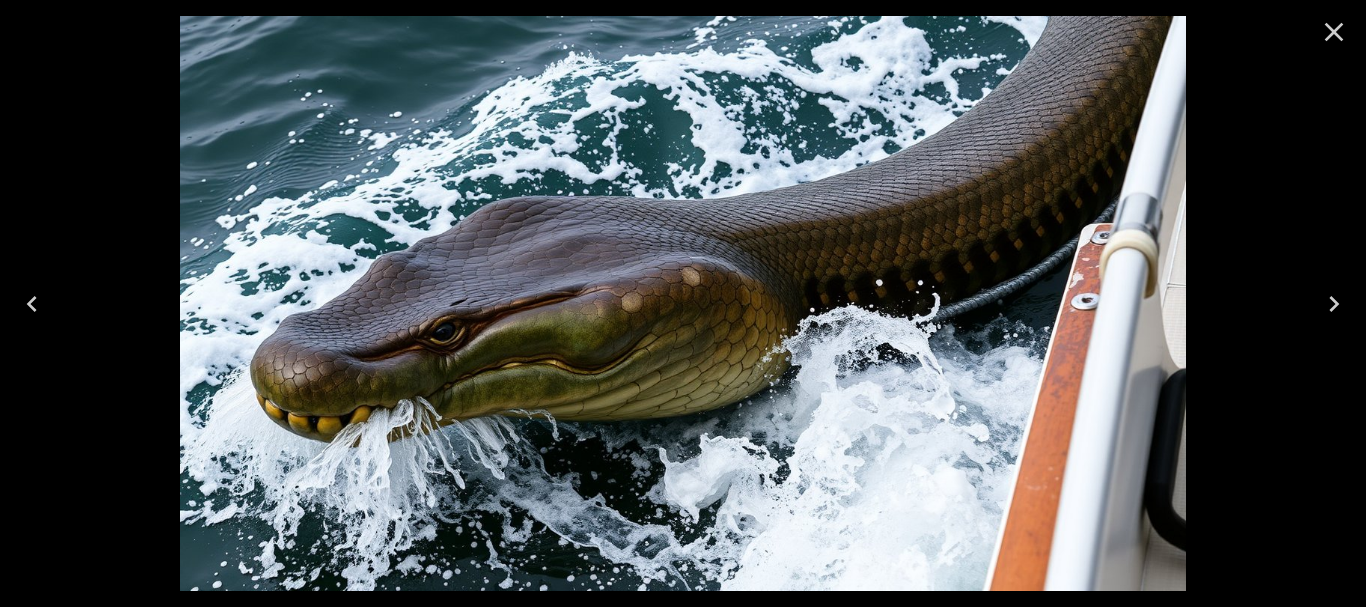click 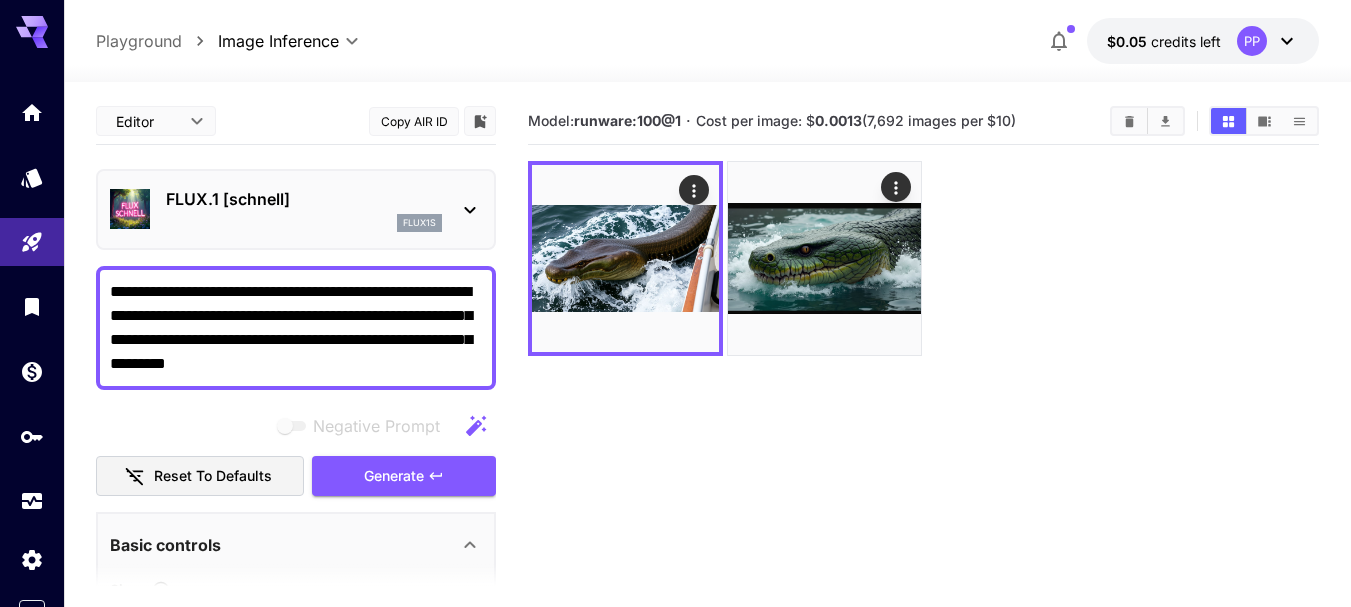 click at bounding box center [923, 258] 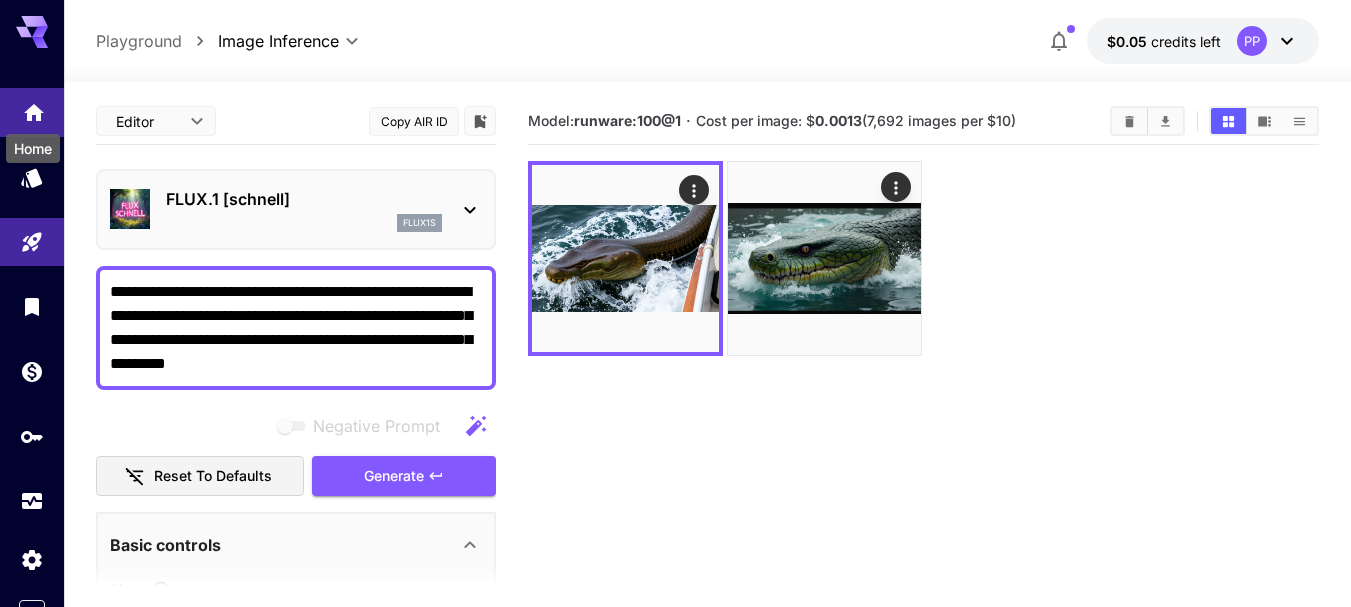 click 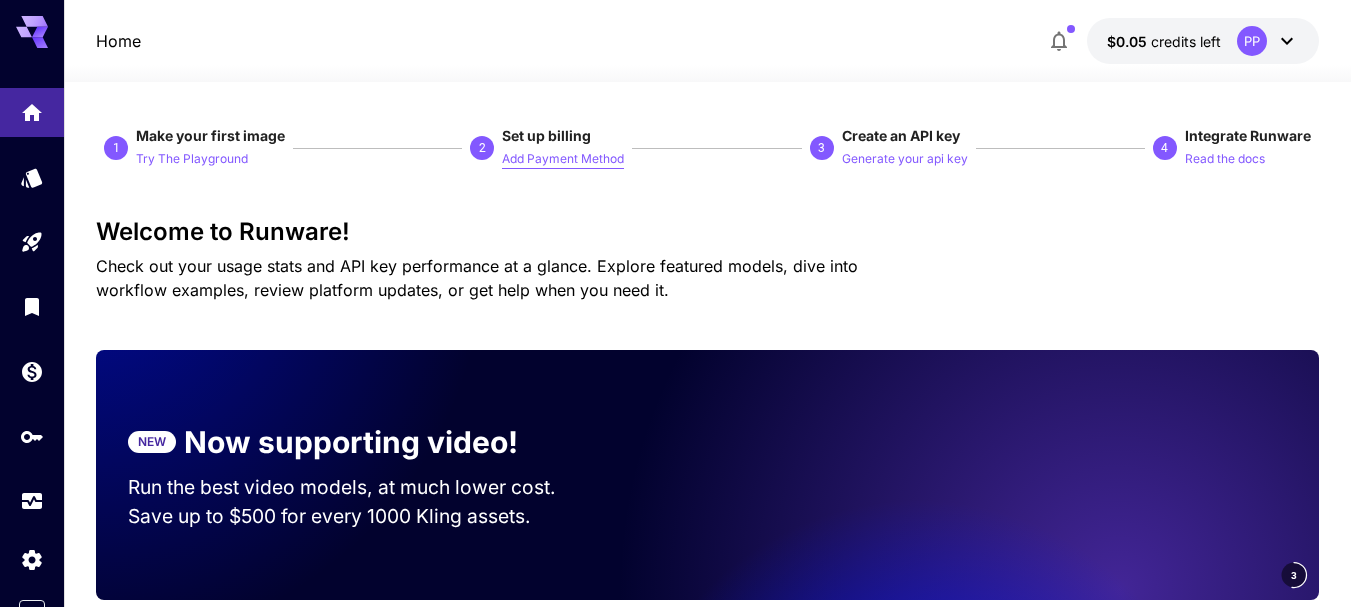 click on "Add Payment Method" at bounding box center [563, 159] 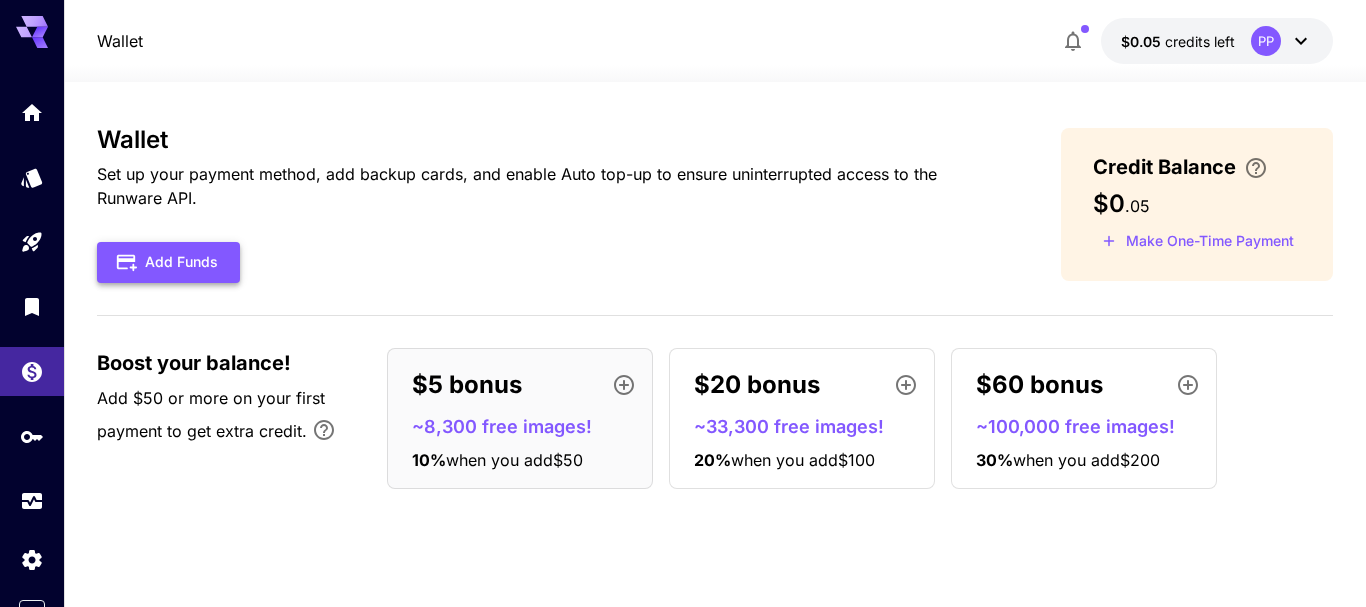 click on "Add Funds" at bounding box center (168, 262) 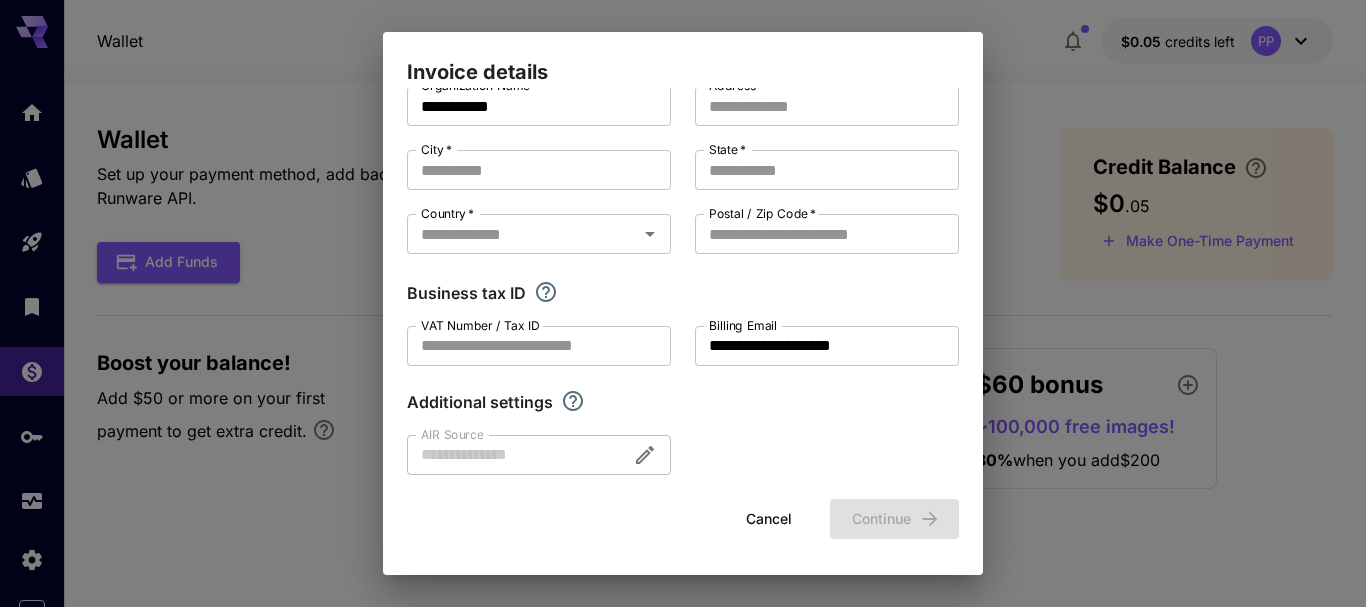 scroll, scrollTop: 0, scrollLeft: 0, axis: both 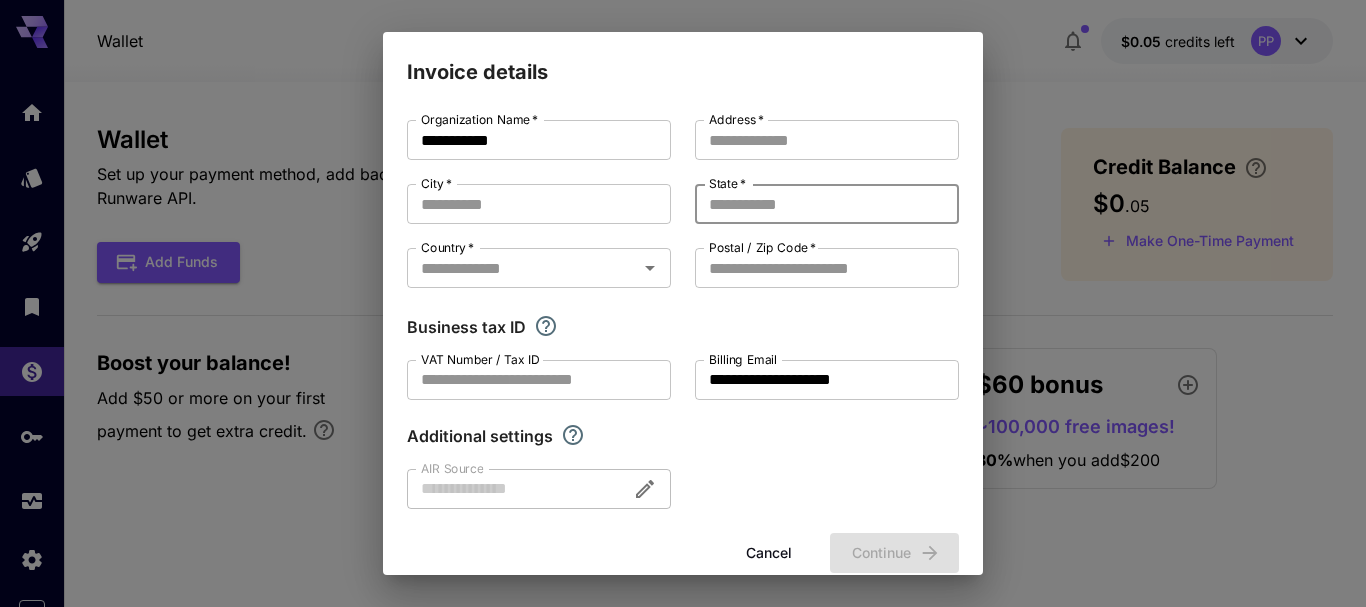 click on "State   *" at bounding box center [827, 204] 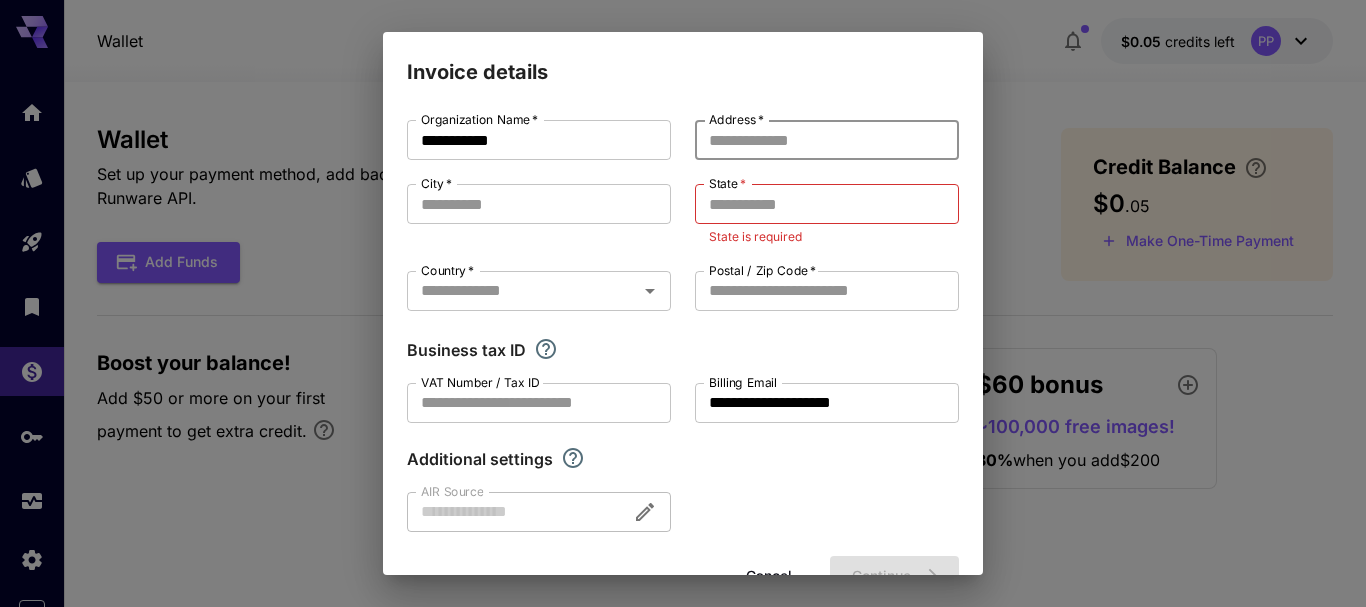 click on "Address   *" at bounding box center (827, 140) 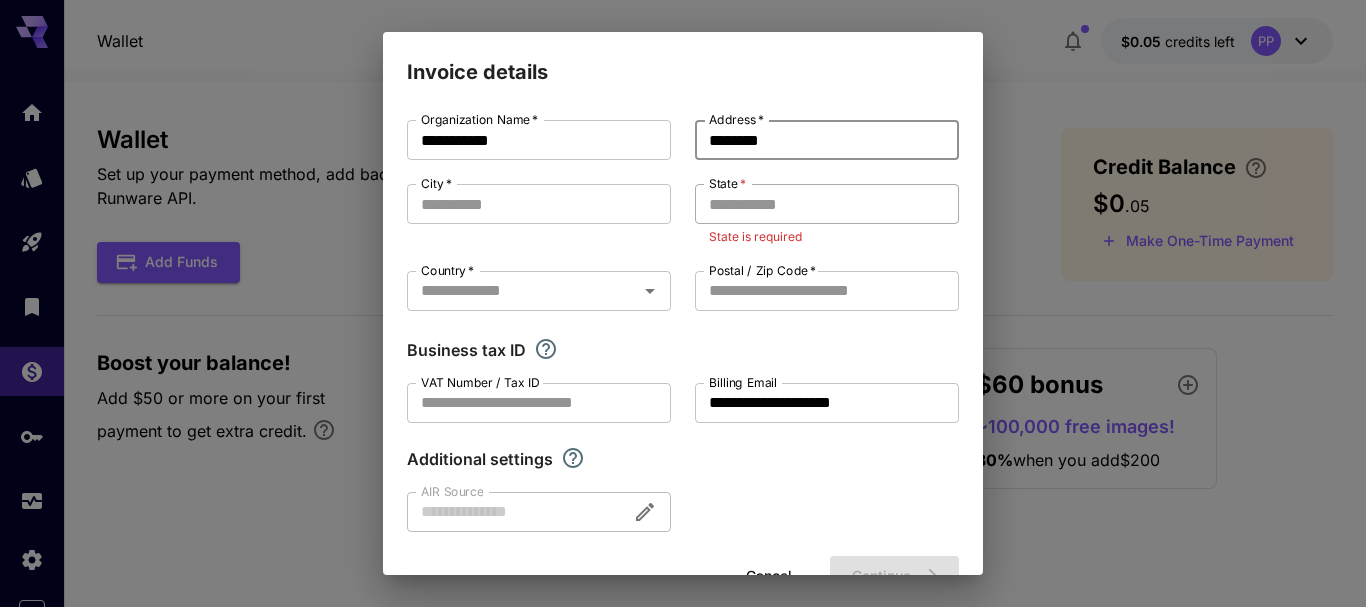 type on "********" 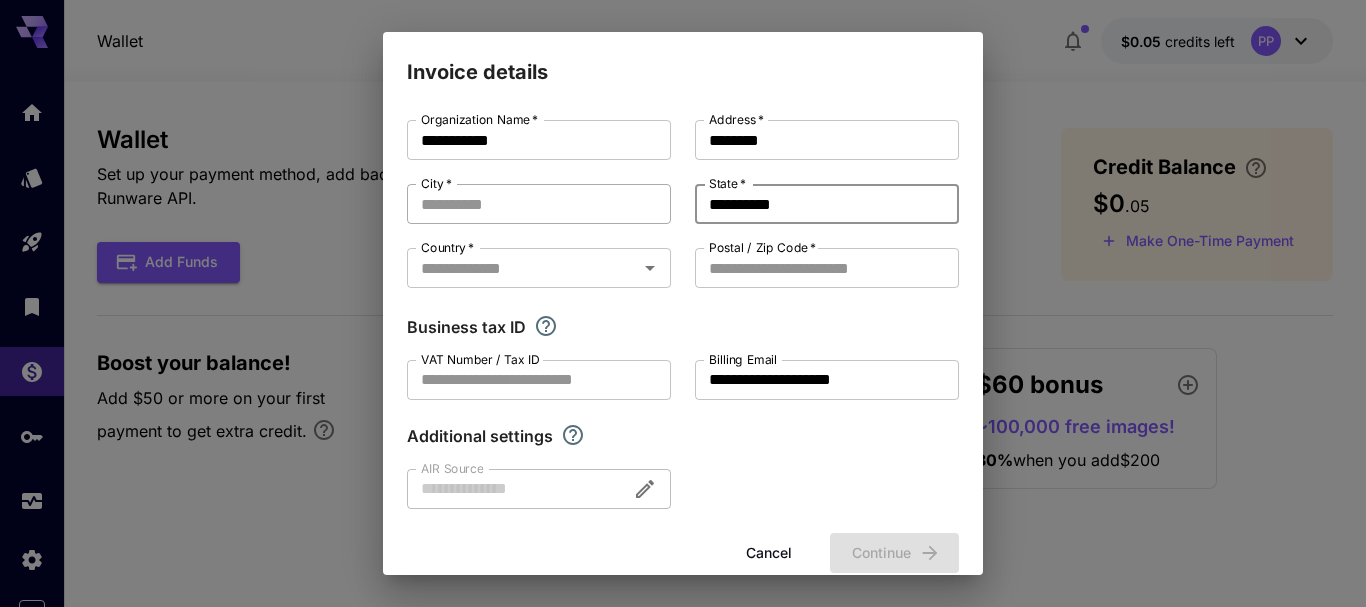 type on "**********" 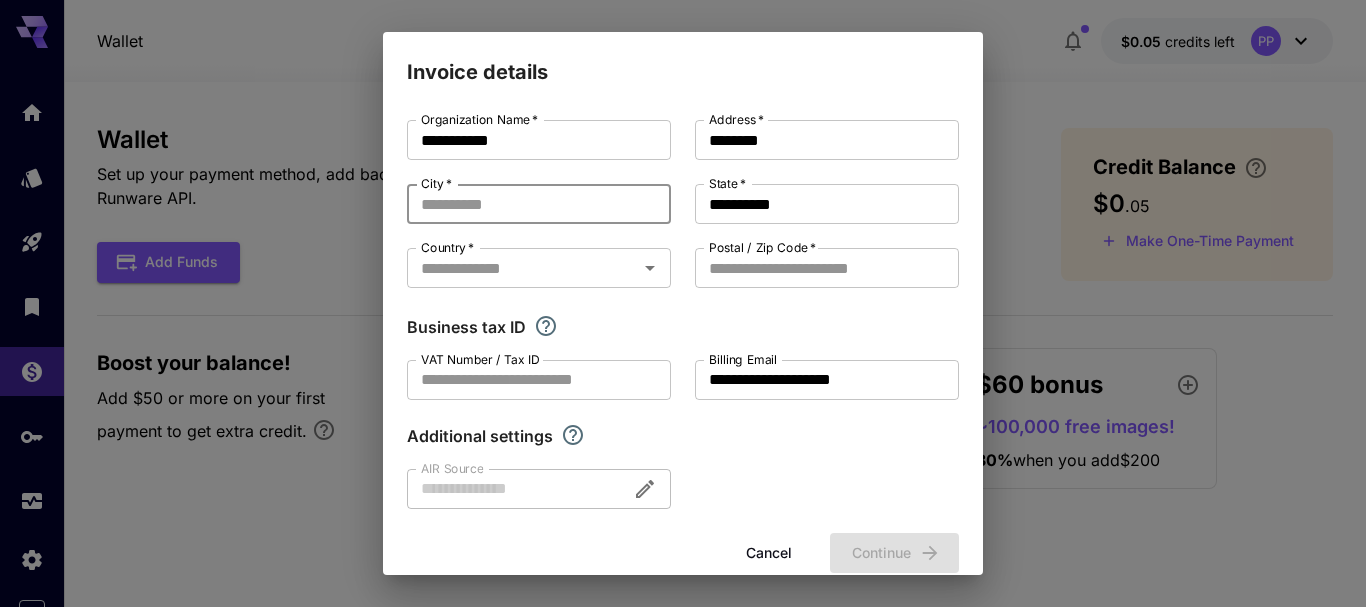 click on "City   *" at bounding box center [539, 204] 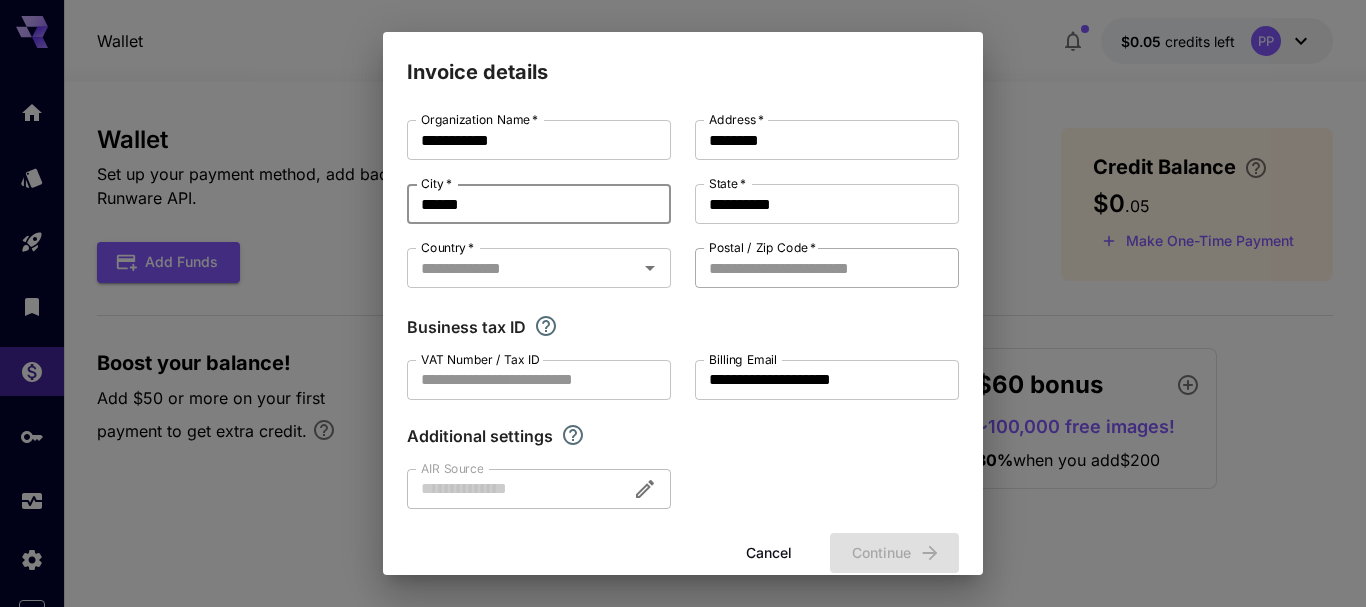 type on "******" 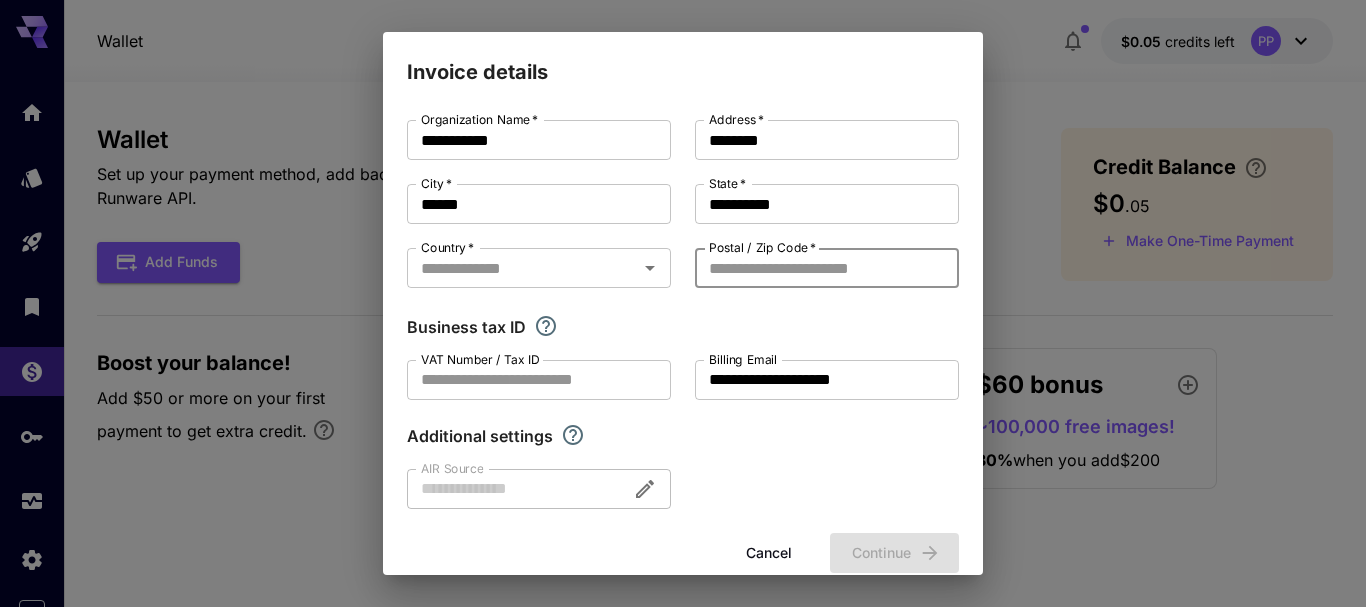 click on "Postal / Zip Code   *" at bounding box center (827, 268) 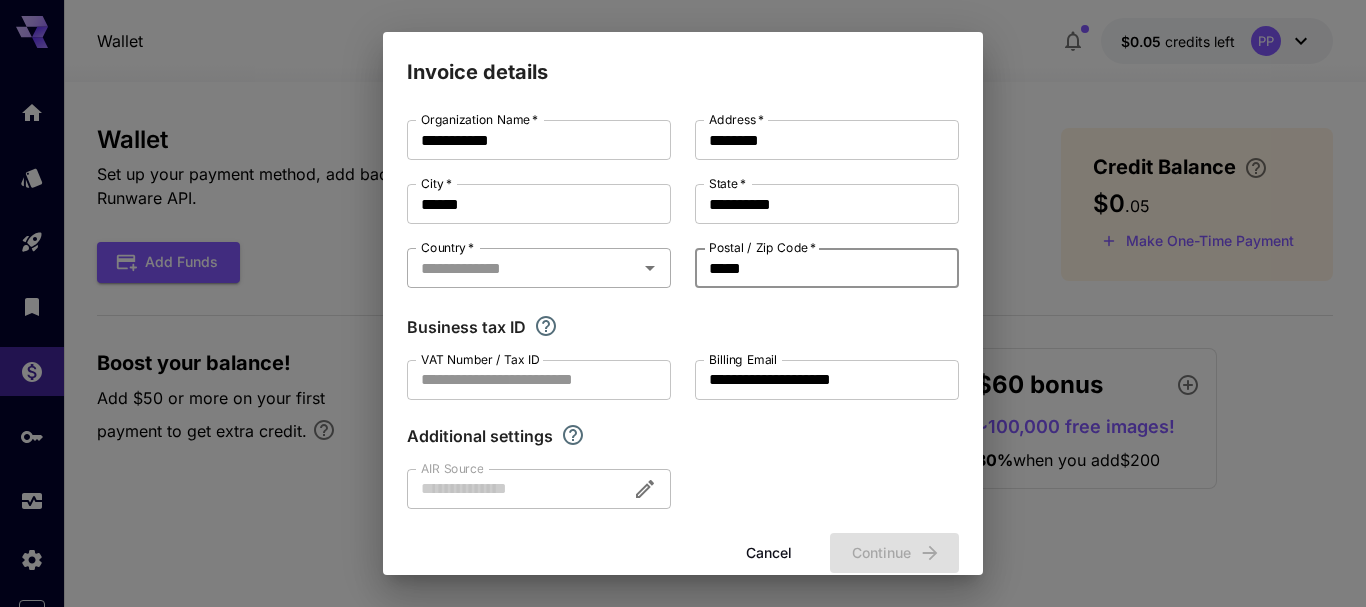 click 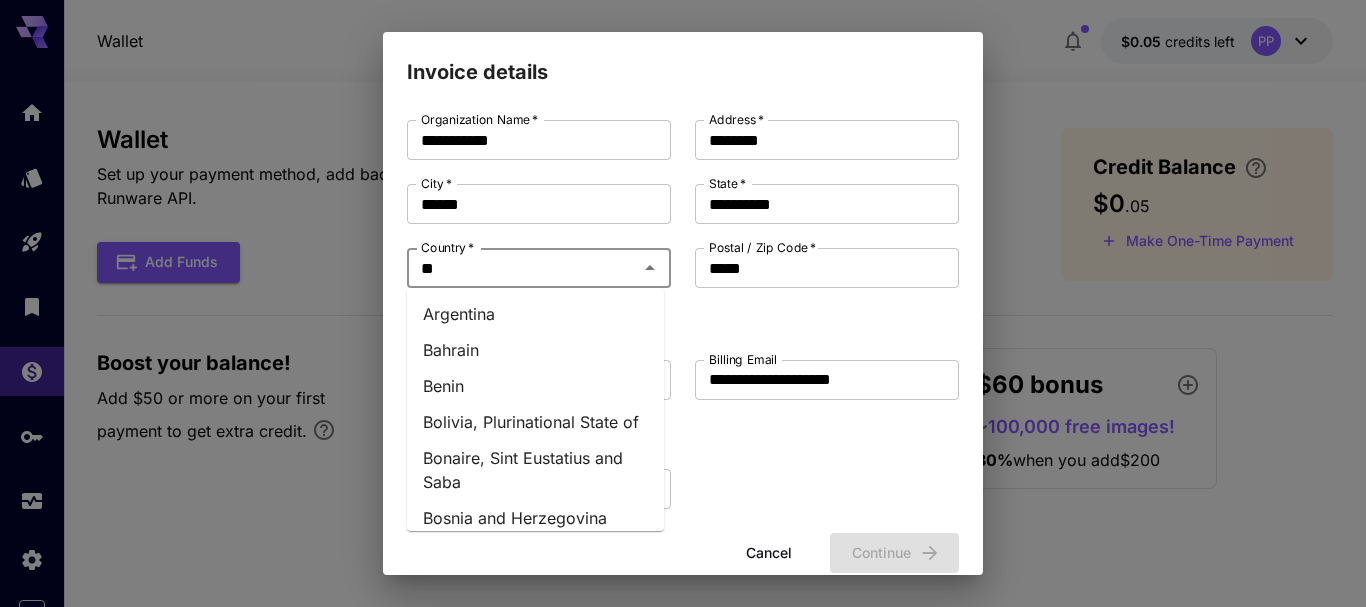 type on "*********" 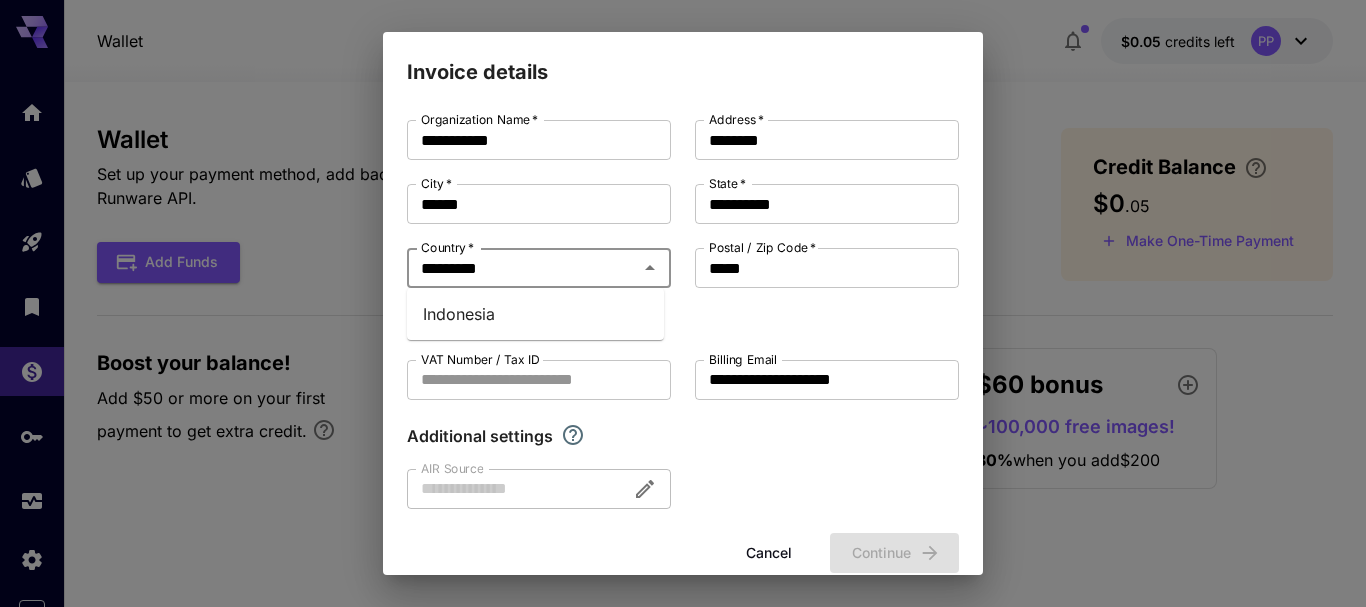 click on "Indonesia" at bounding box center [535, 314] 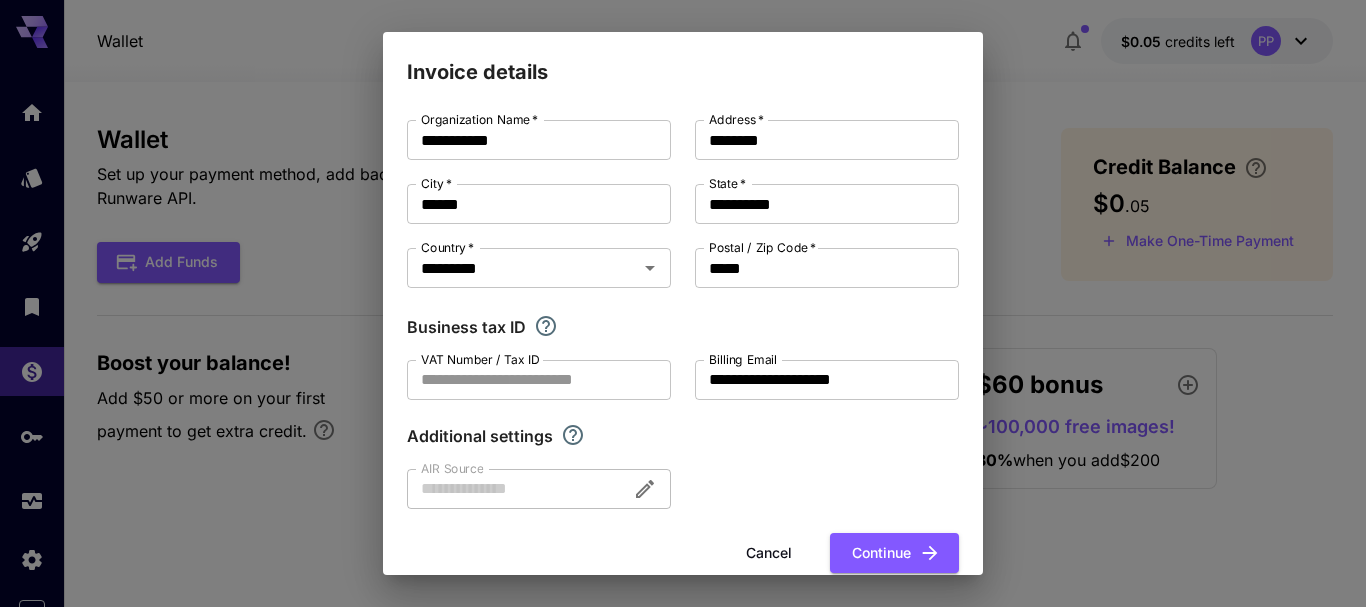 click on "**********" at bounding box center (683, 314) 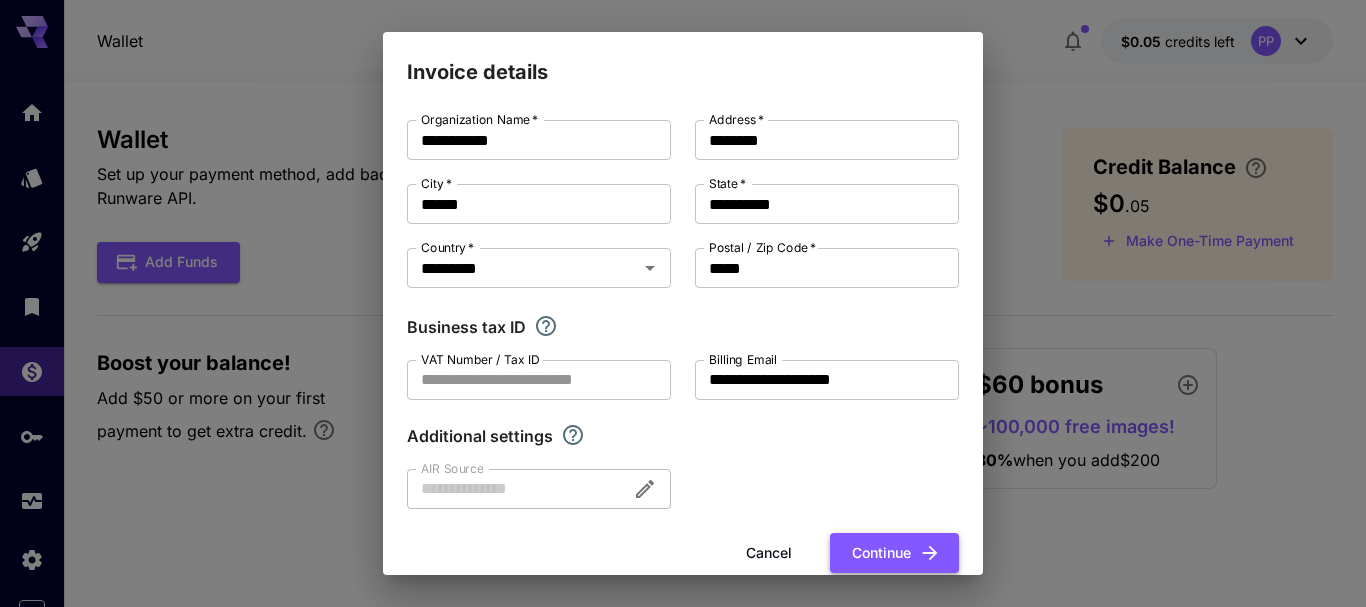 click on "Continue" at bounding box center (894, 553) 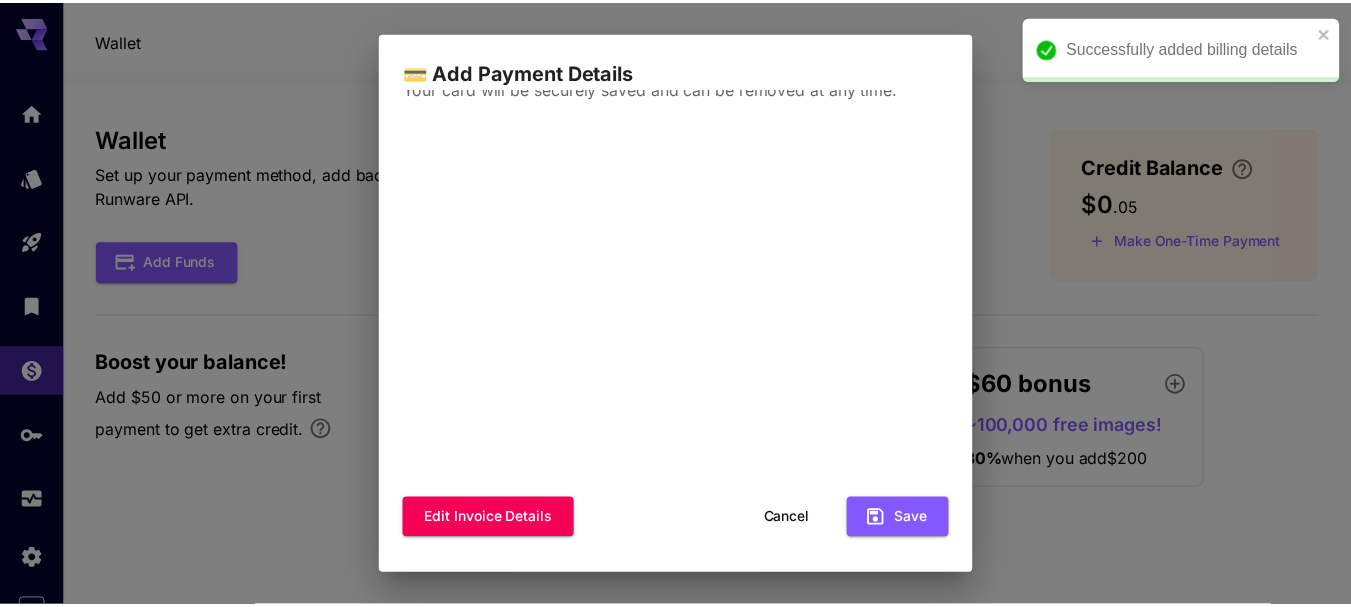 scroll, scrollTop: 0, scrollLeft: 0, axis: both 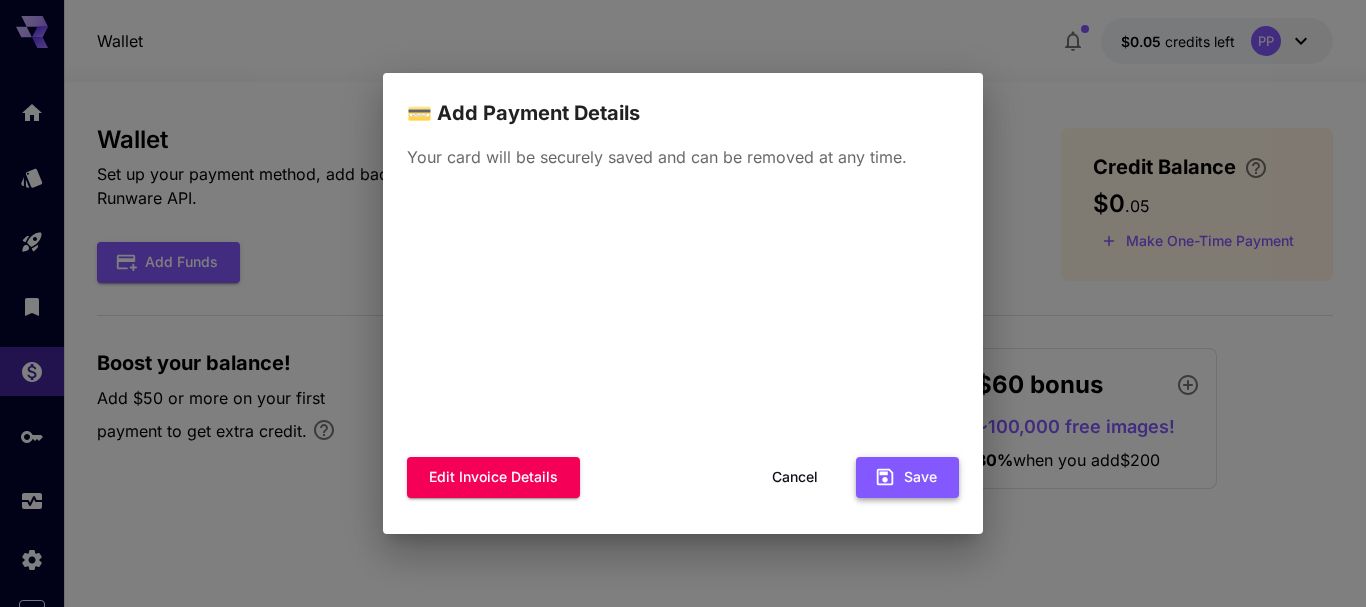 click on "Save" at bounding box center [907, 477] 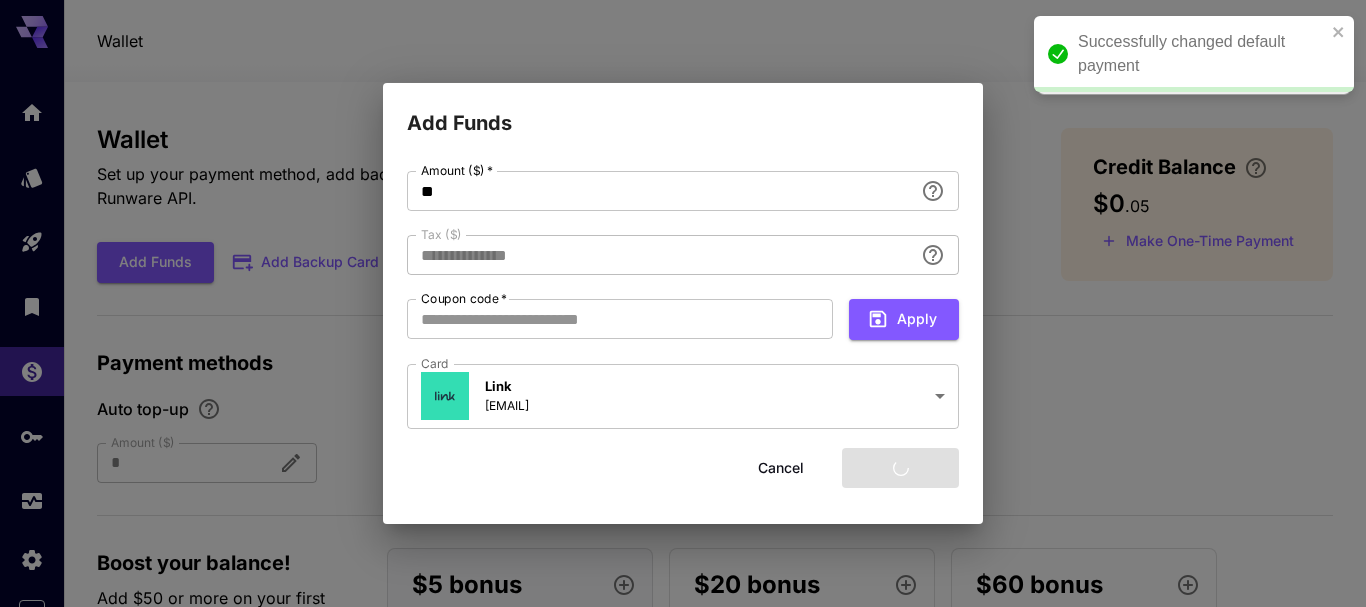 type on "****" 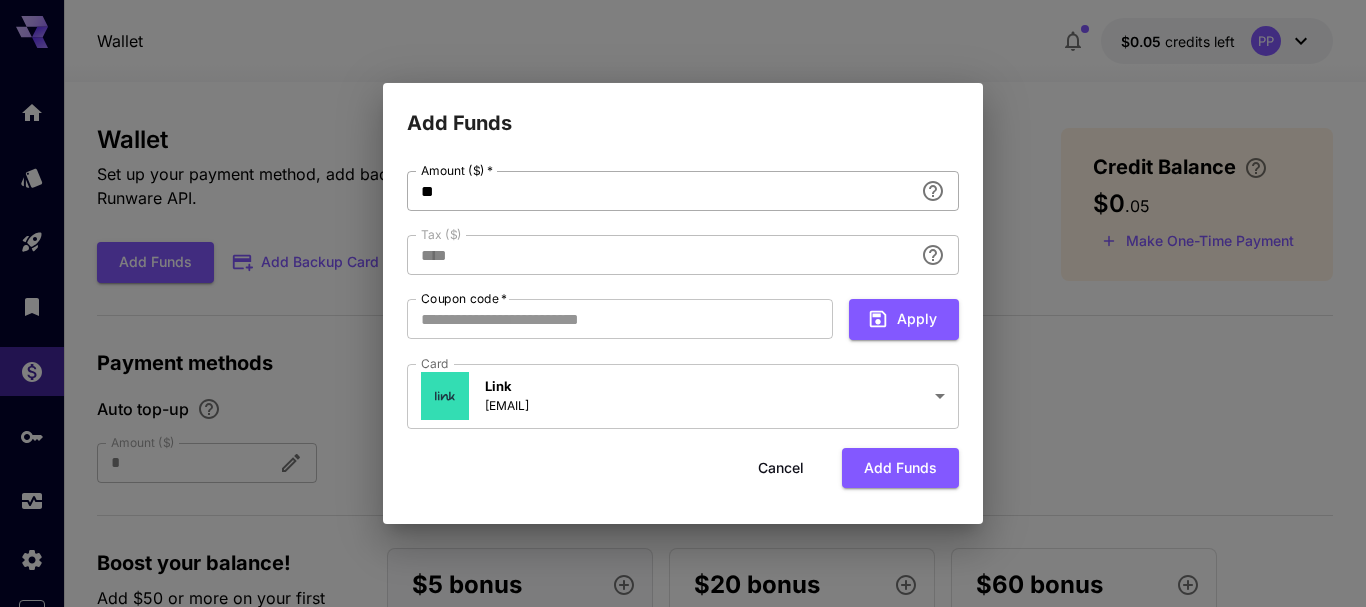 click on "**" at bounding box center (660, 191) 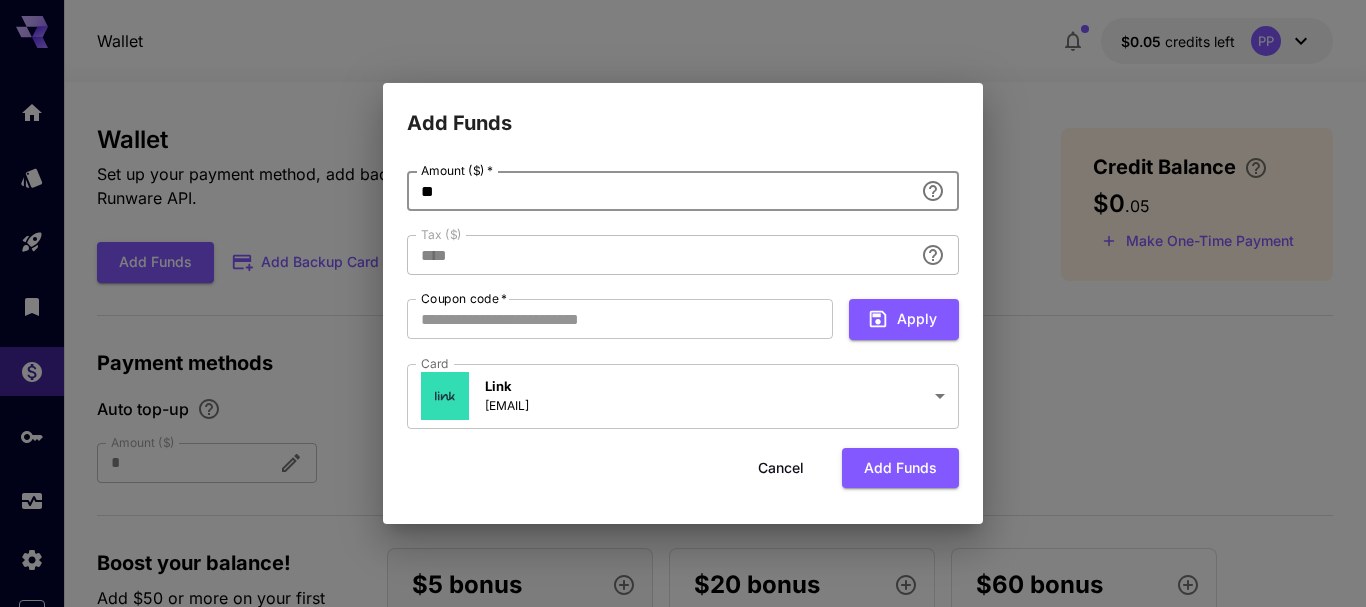 click on "**" at bounding box center [660, 191] 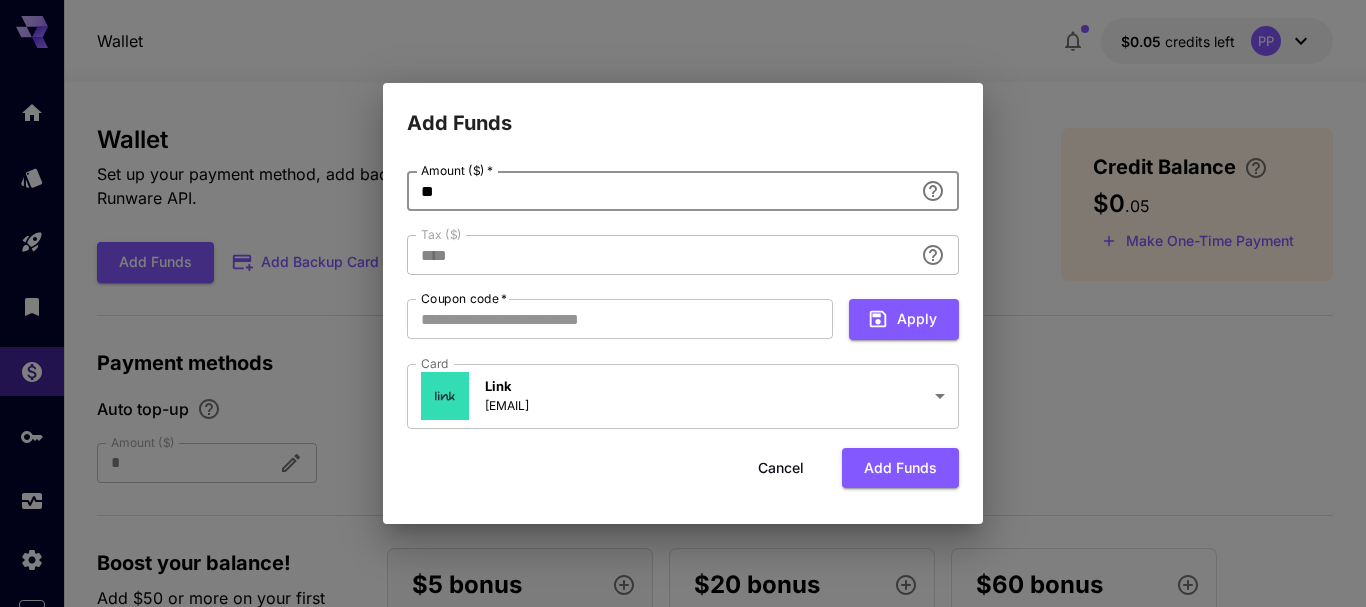 type on "*" 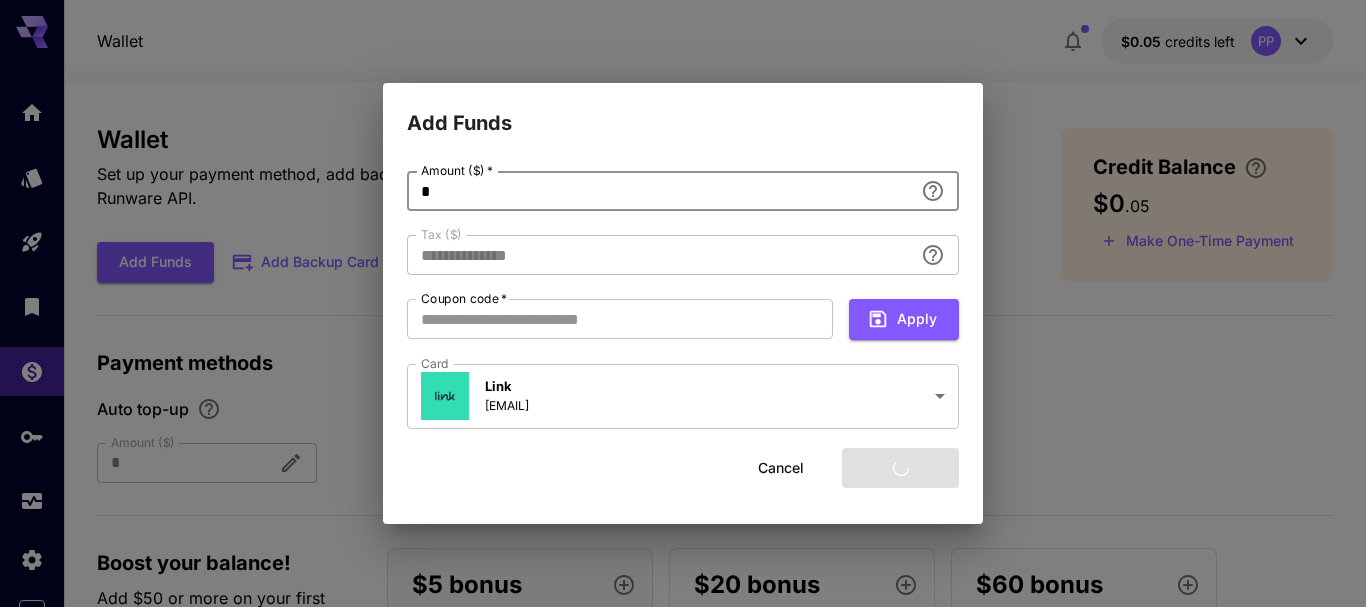 type on "****" 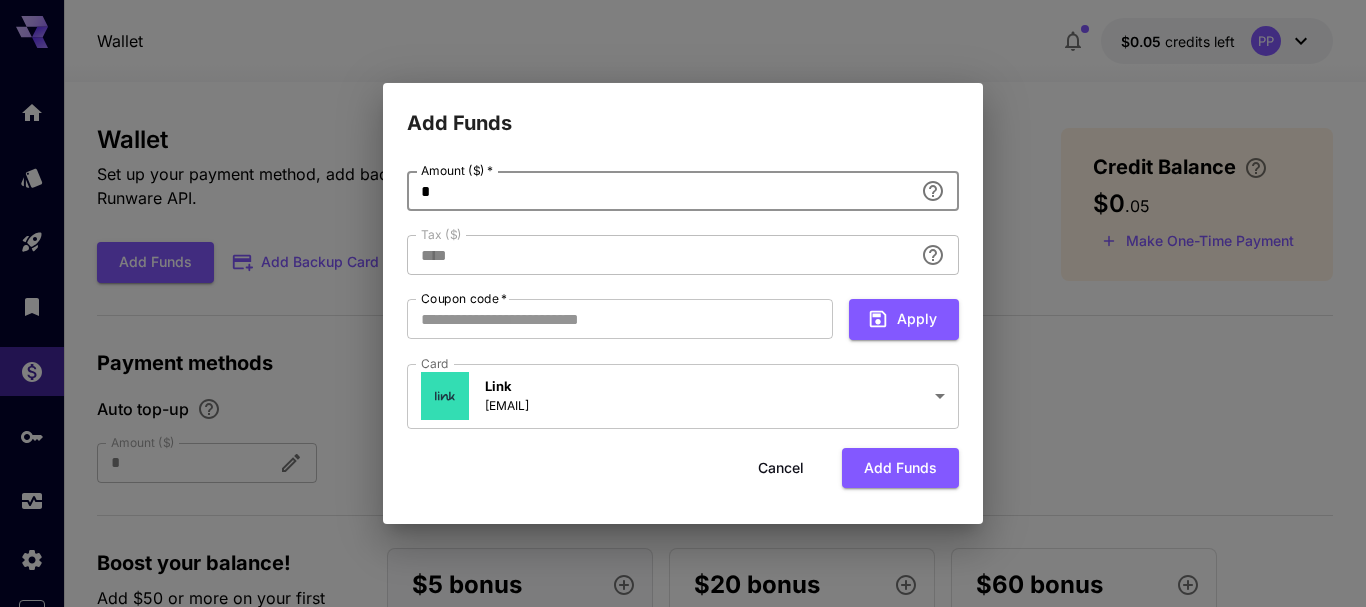 type on "*" 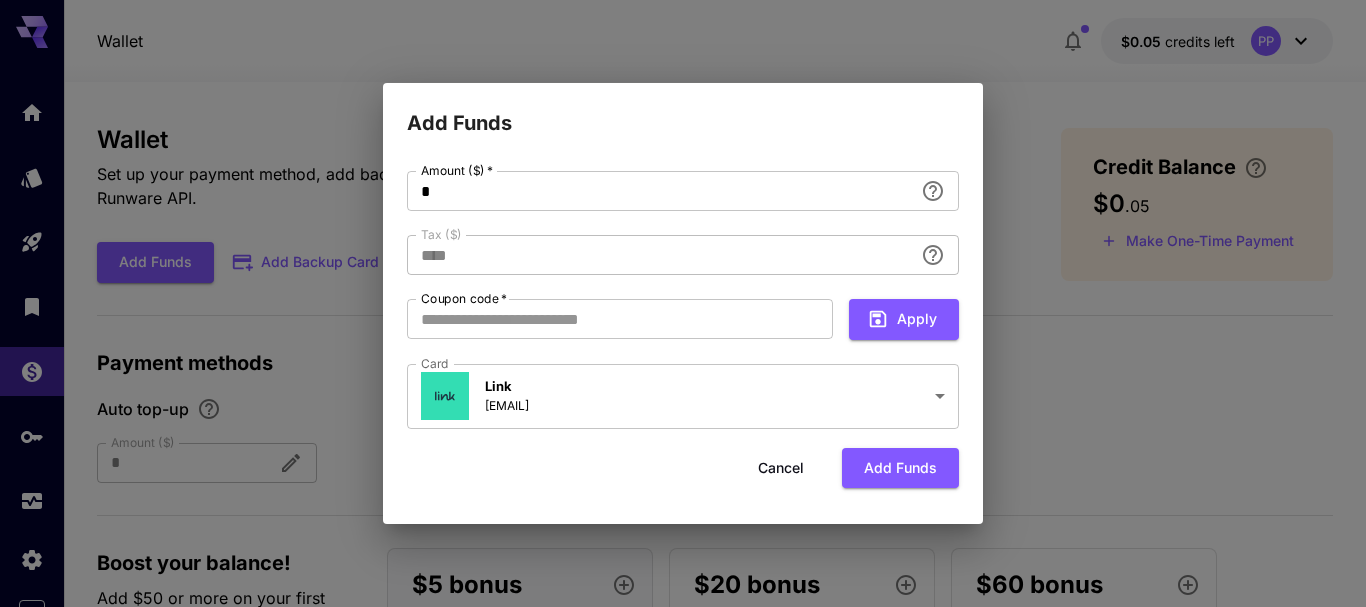 click on "**********" at bounding box center (683, 301) 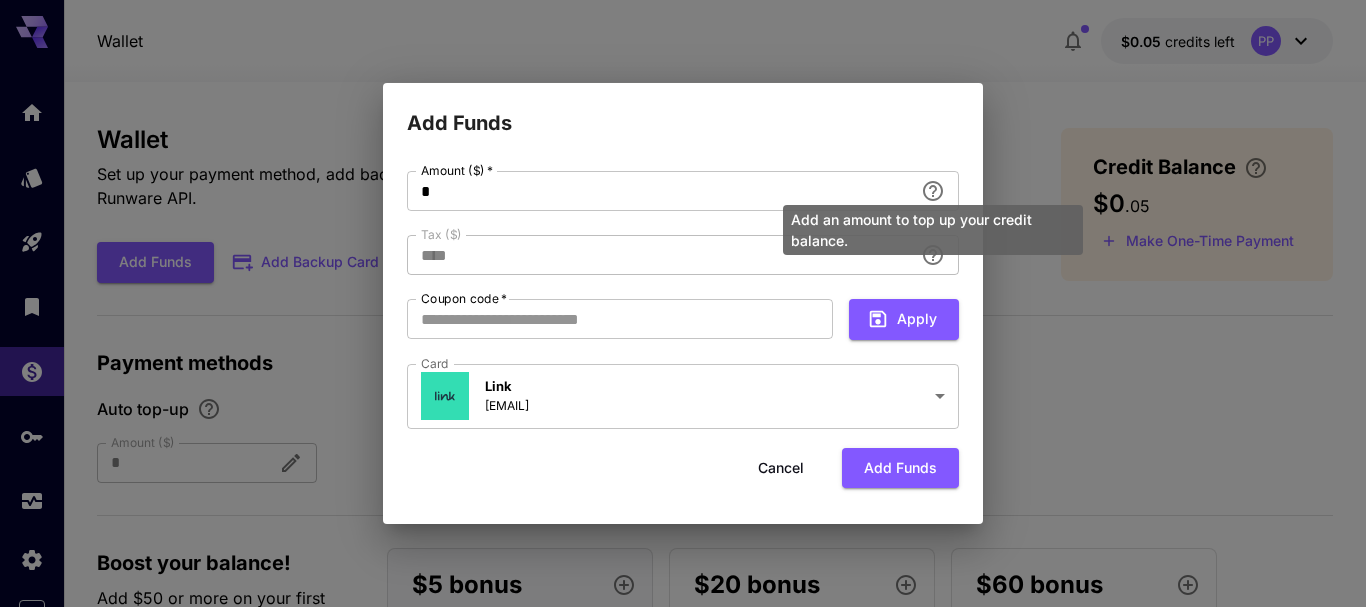 click on "Add an amount to top up your credit balance." at bounding box center (933, 224) 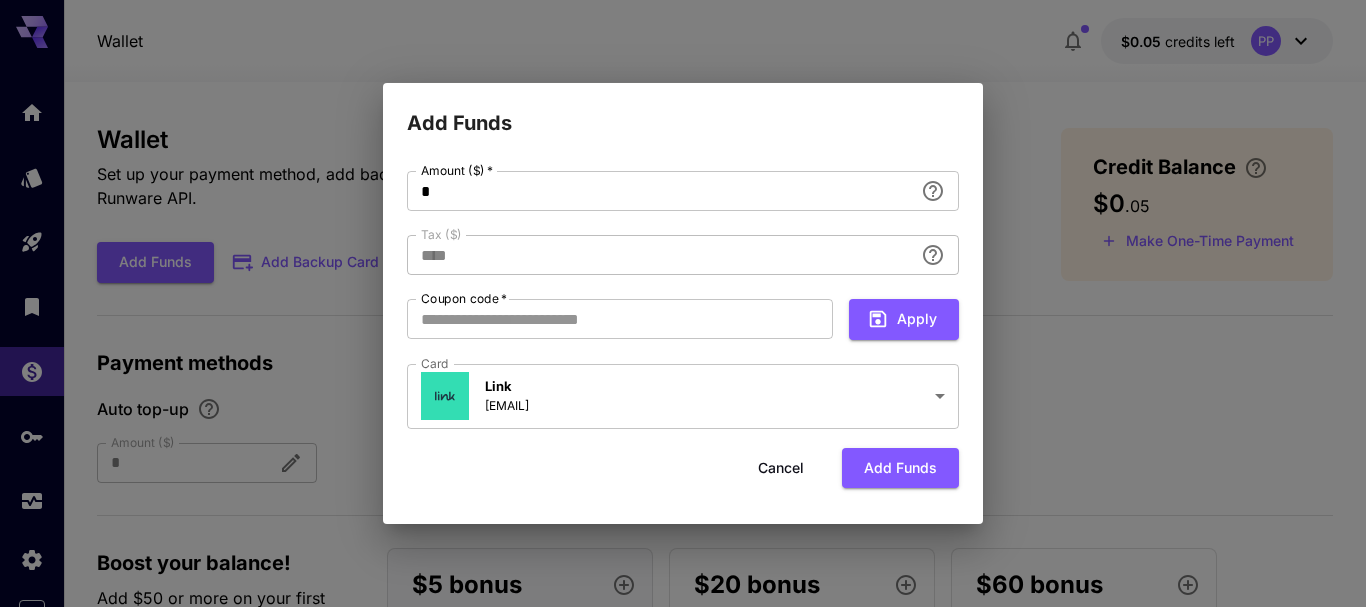 click on "Add Funds" at bounding box center [683, 111] 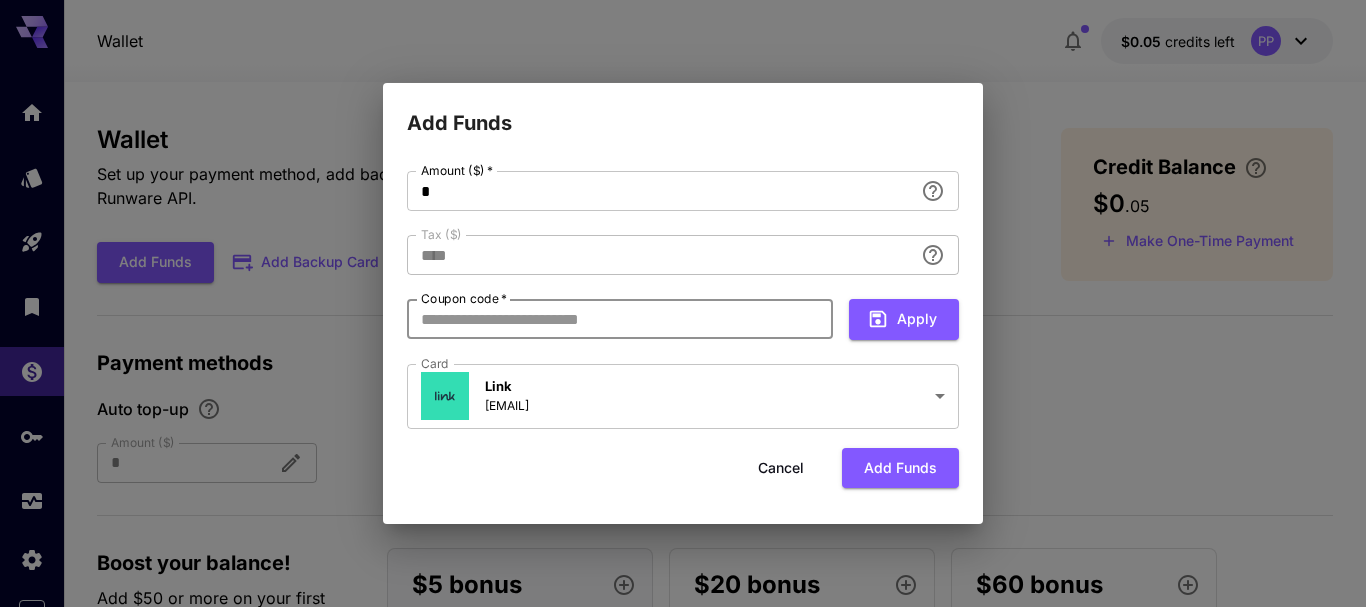 paste on "********" 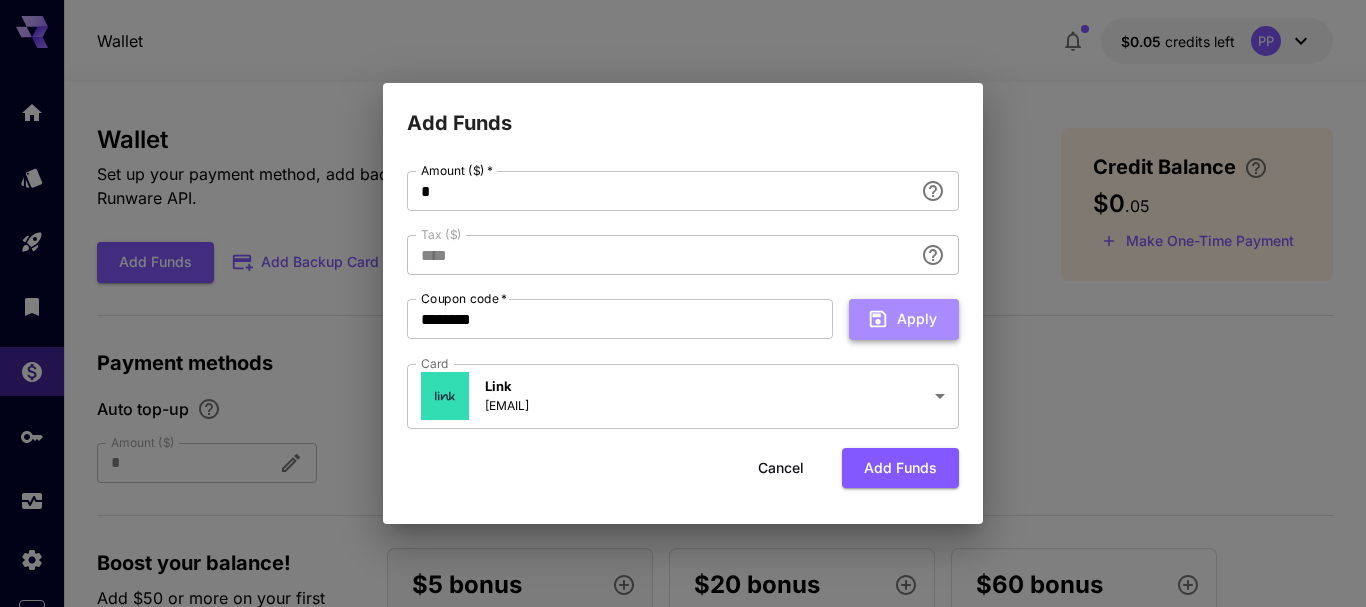 click 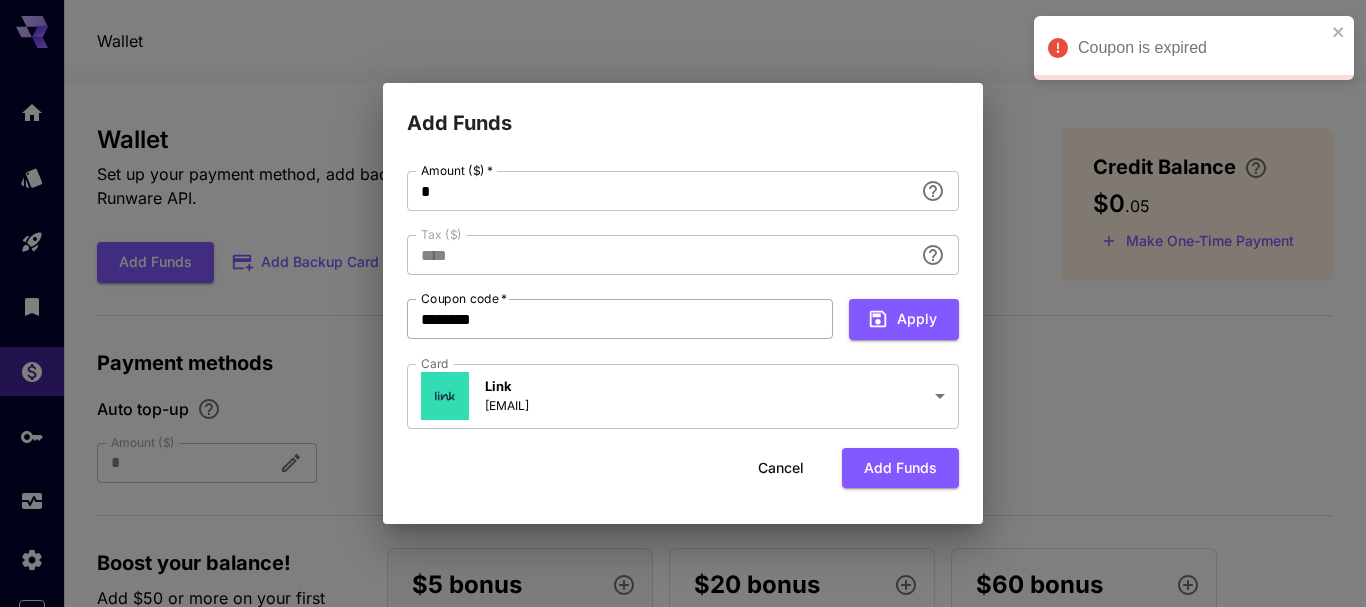 click on "********" at bounding box center [620, 319] 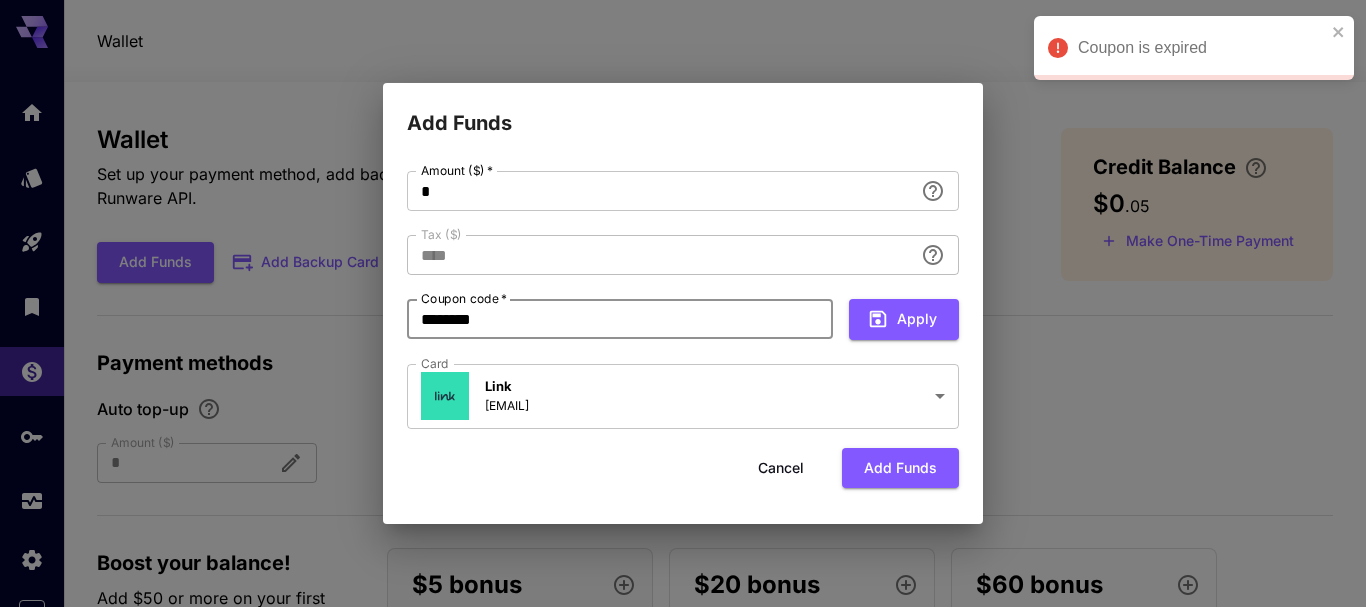 click on "********" at bounding box center [620, 319] 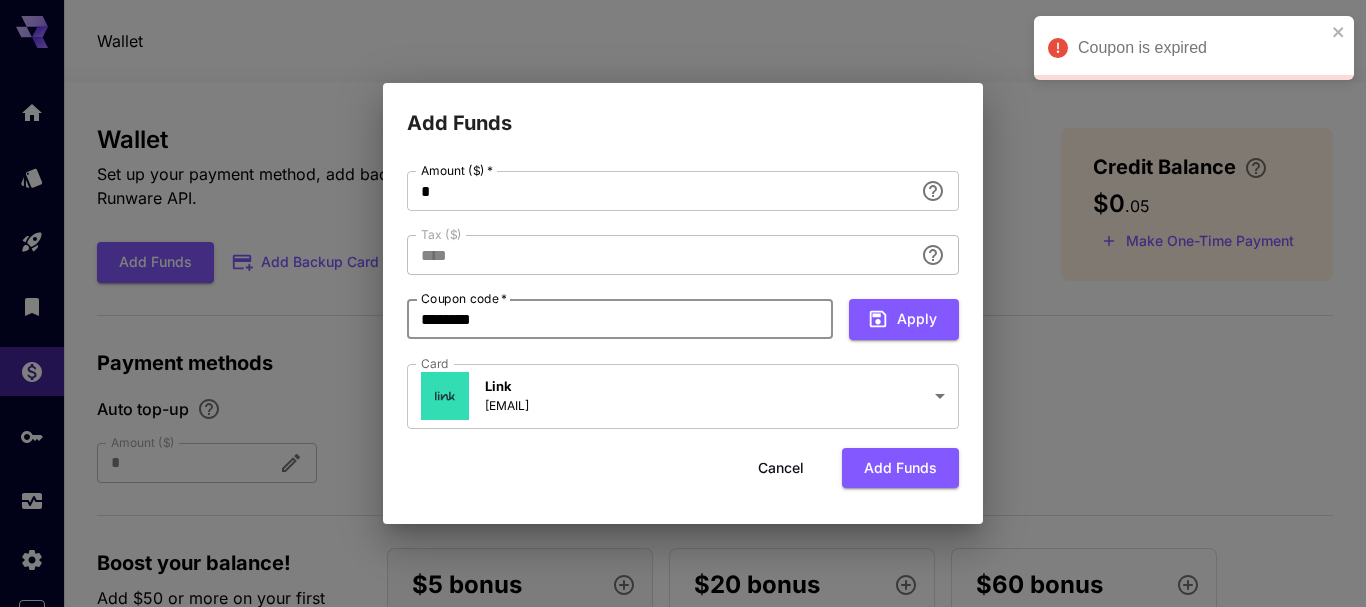 paste 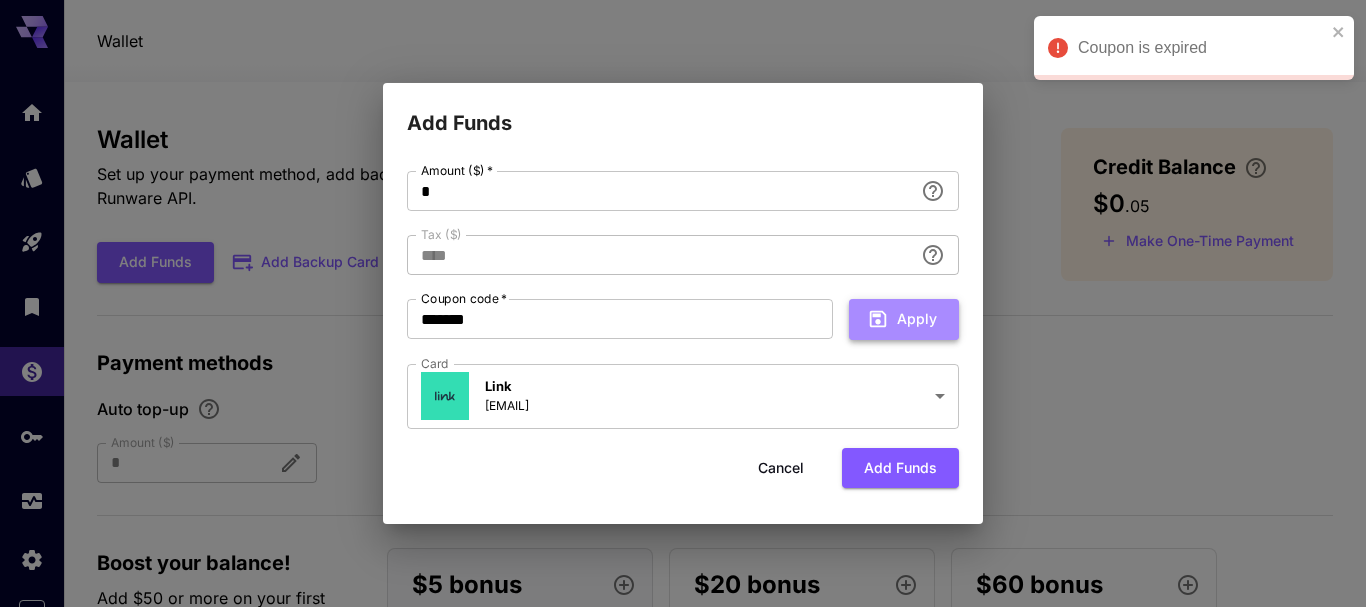 click on "Apply" at bounding box center (904, 319) 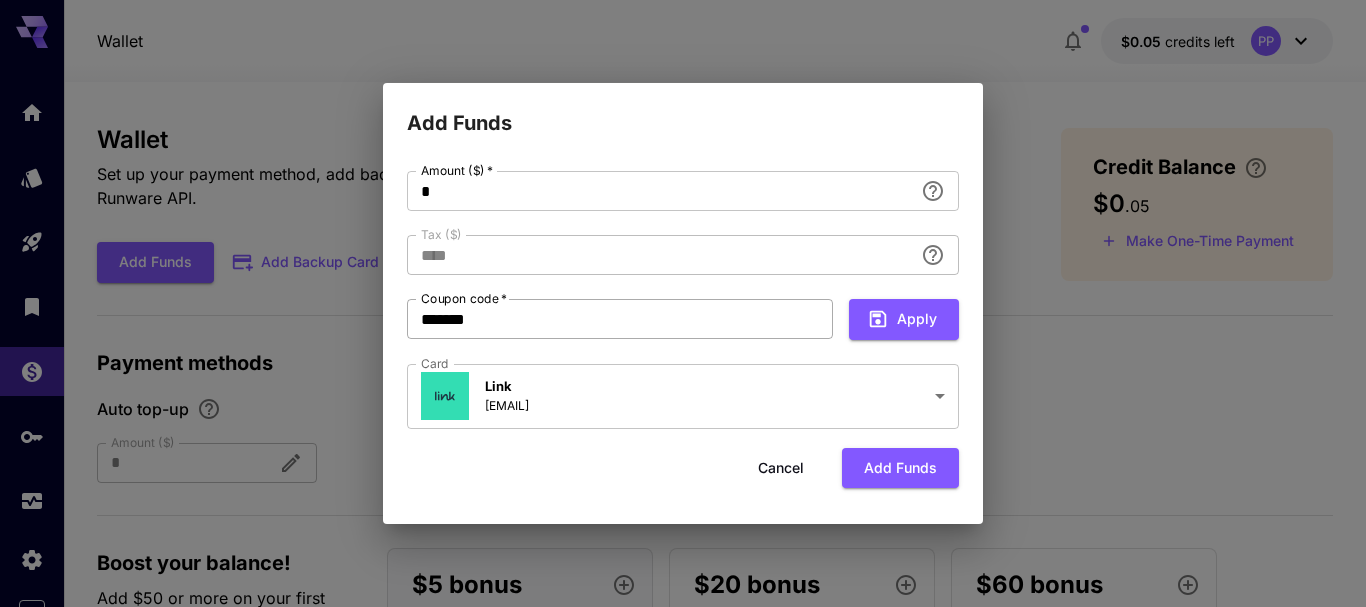 click on "*******" at bounding box center (620, 319) 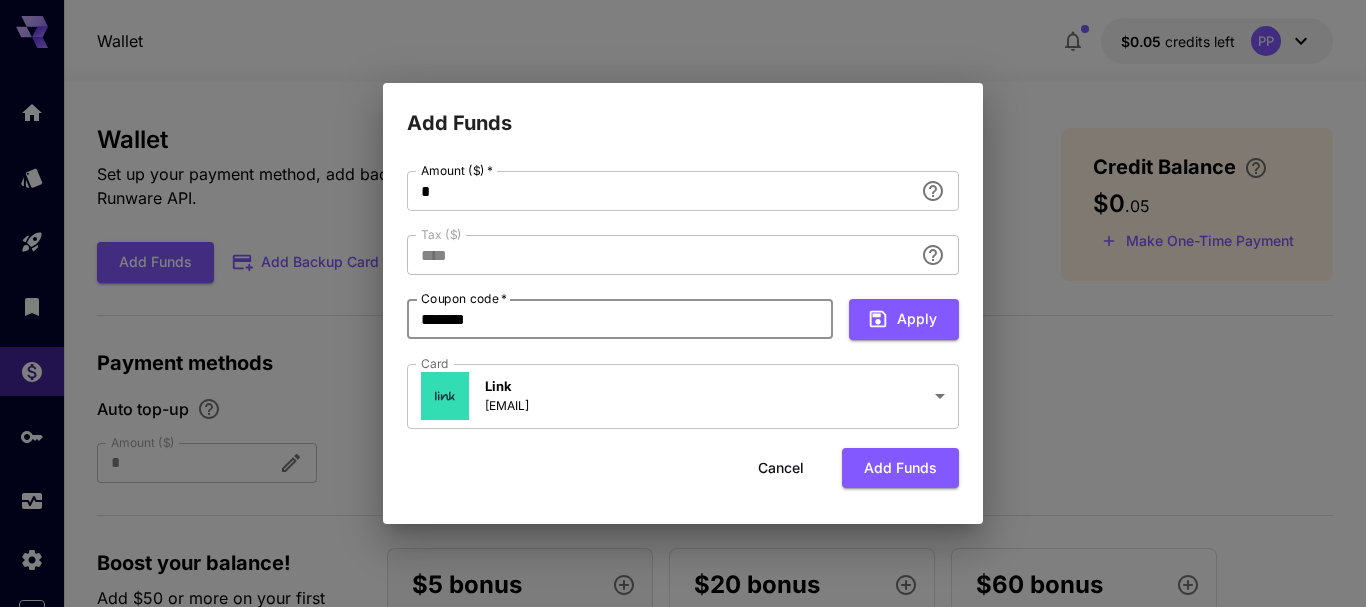 click on "*******" at bounding box center [620, 319] 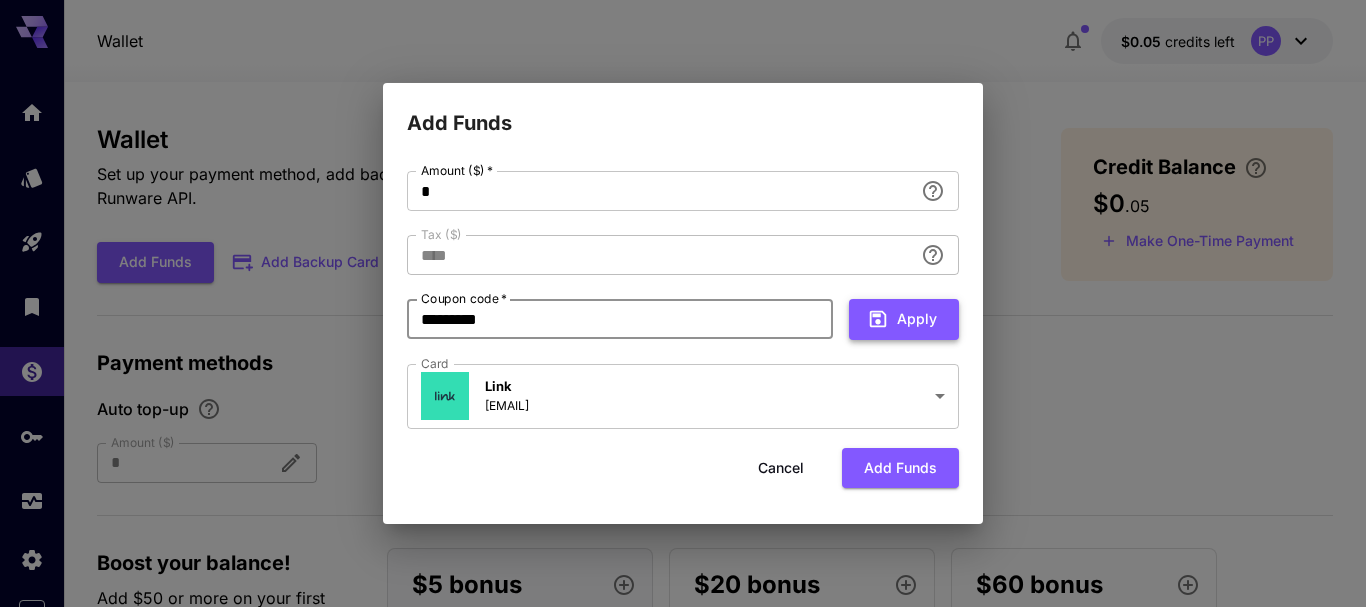 type on "*********" 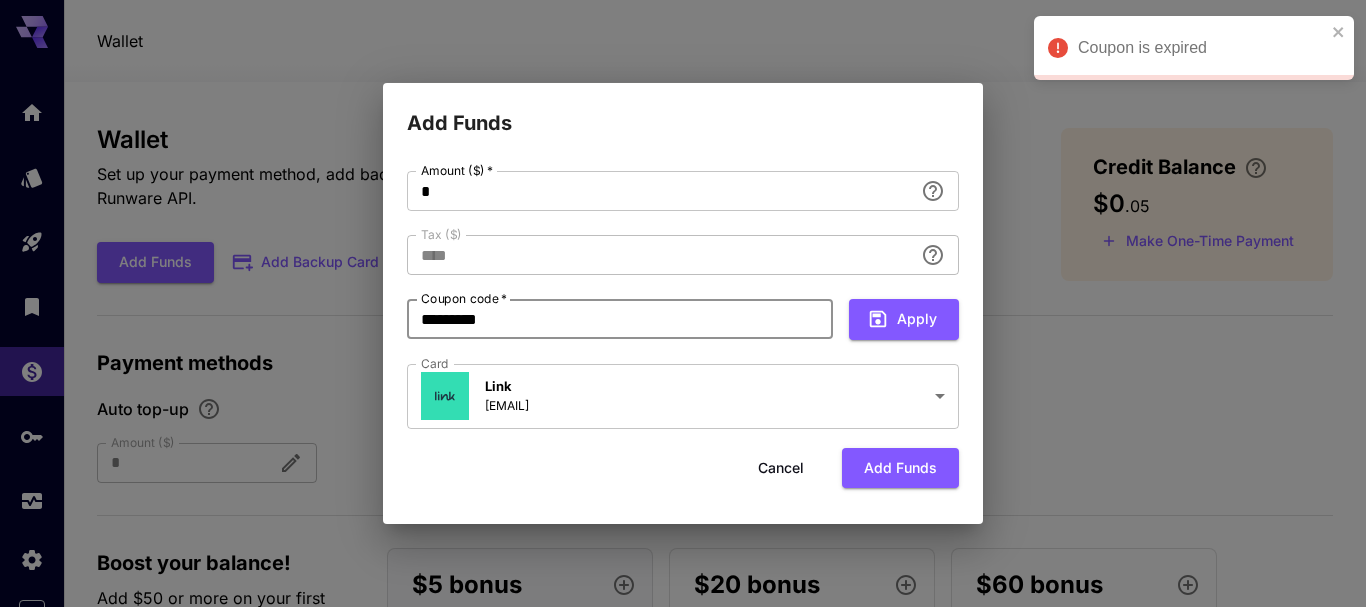 click on "*********" at bounding box center [620, 319] 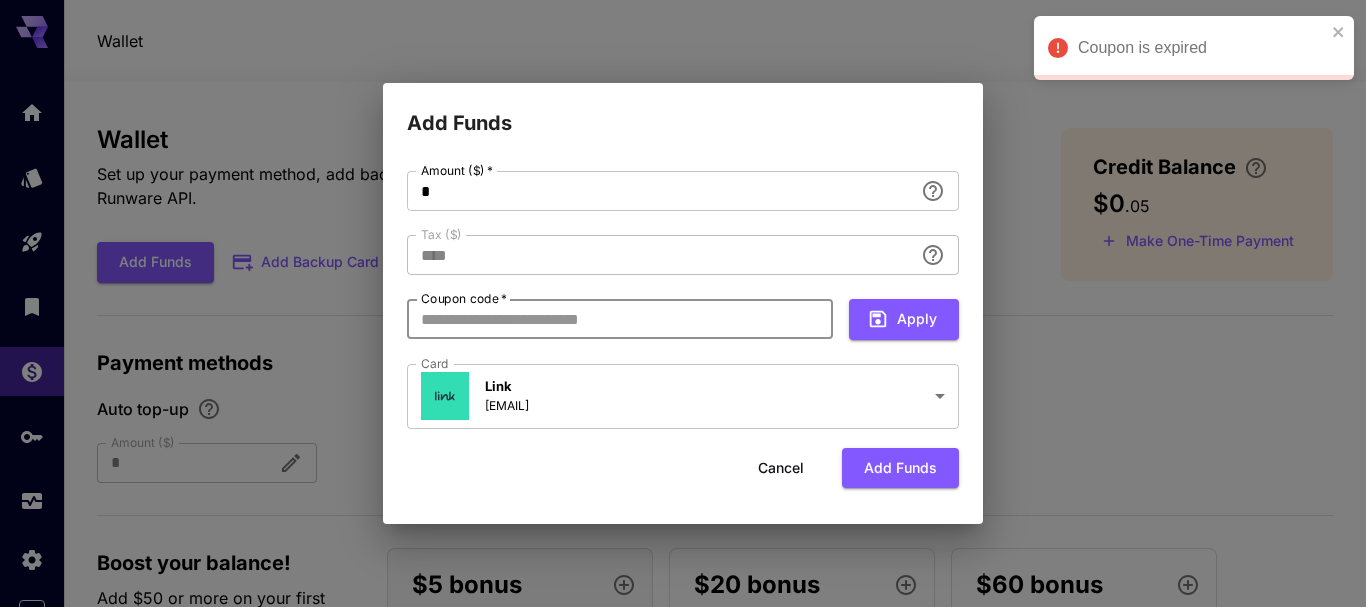 type 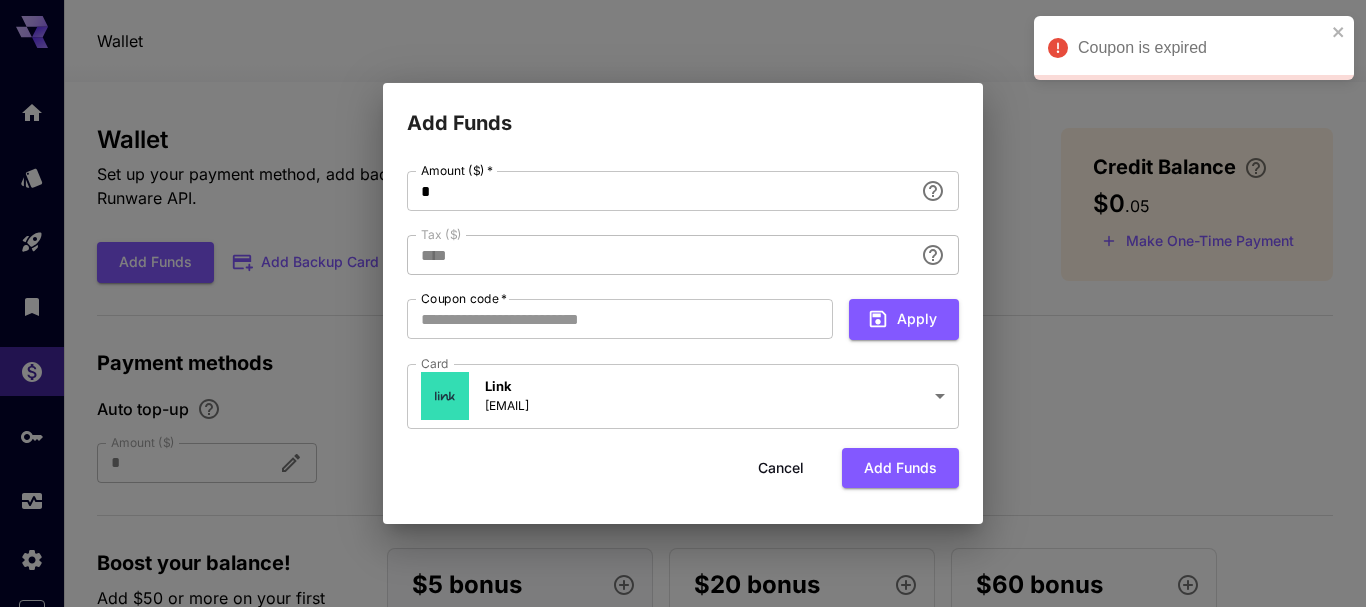 click on "**********" at bounding box center (683, 301) 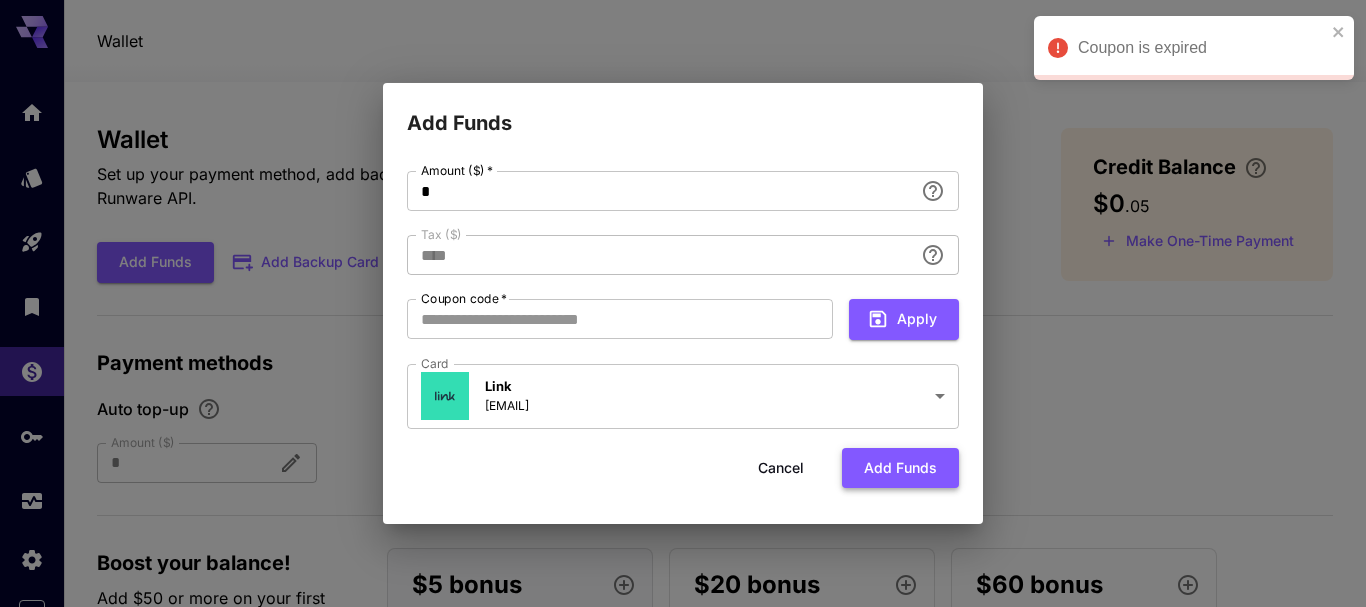 click on "Add funds" at bounding box center [900, 468] 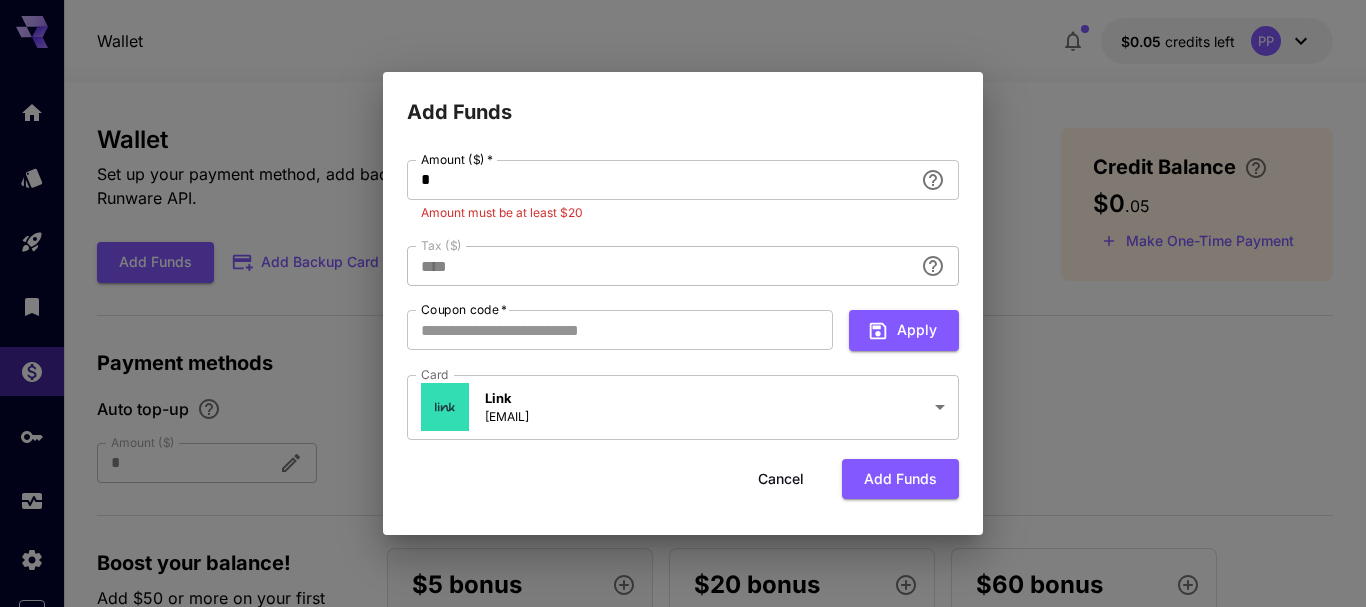 click on "Amount must be at least $20" at bounding box center (683, 213) 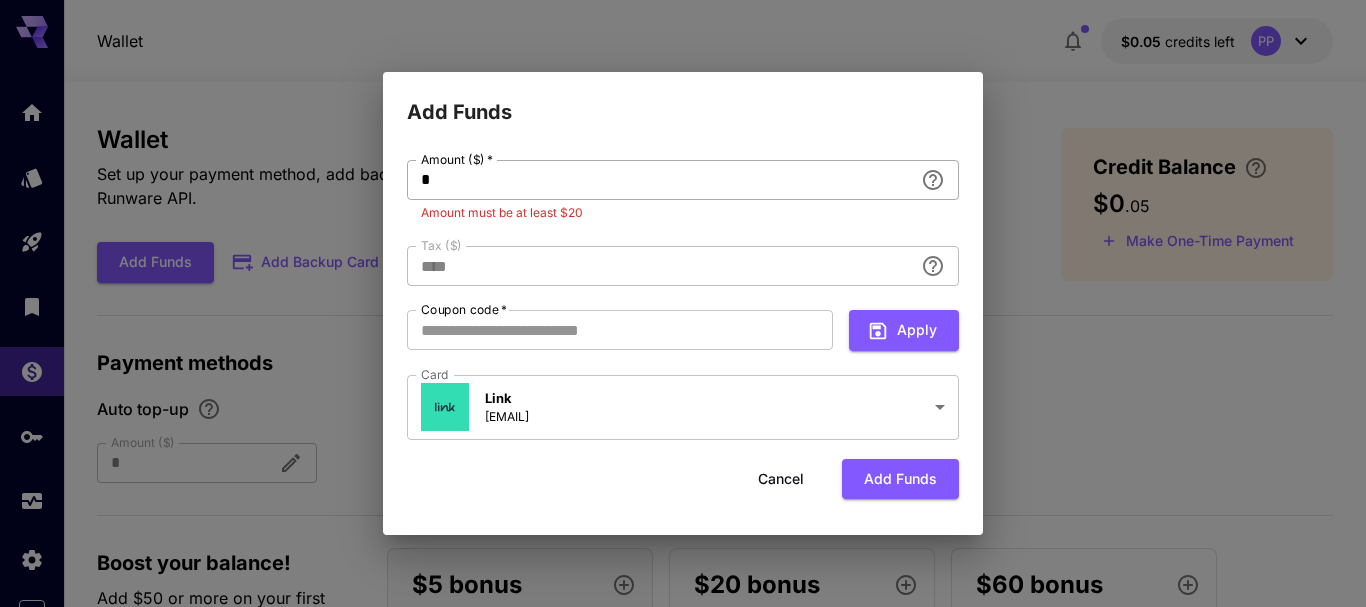 click on "*" at bounding box center (660, 180) 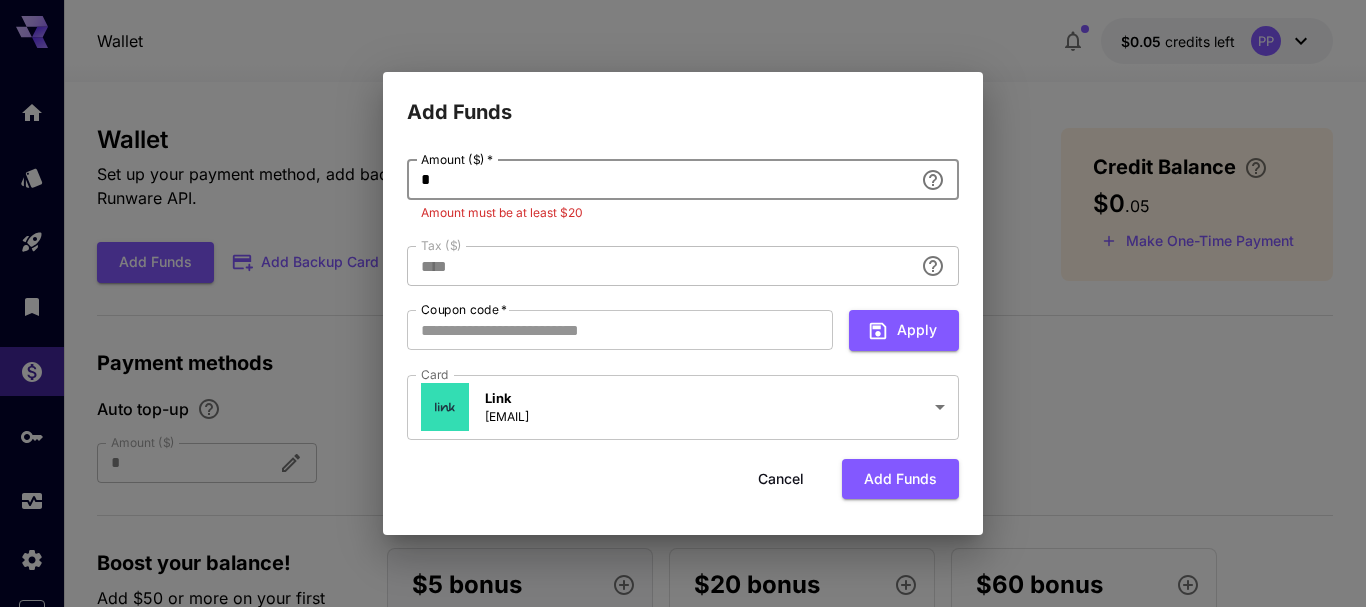 click on "*" at bounding box center (660, 180) 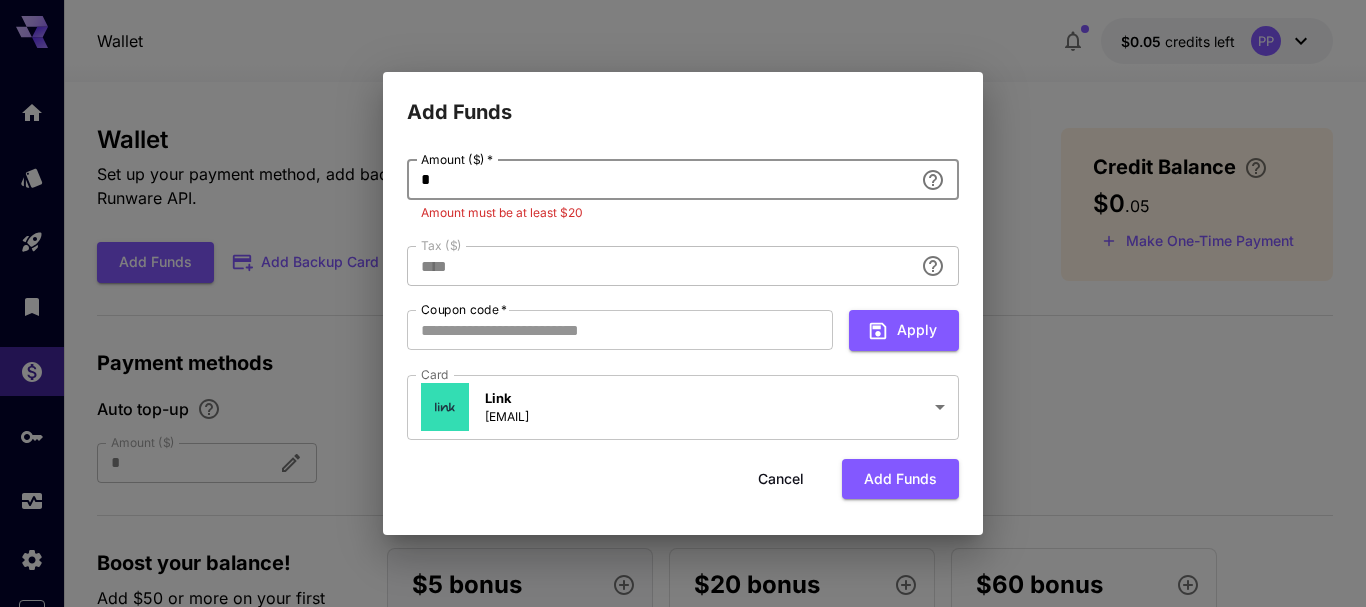 click on "**********" at bounding box center (683, 332) 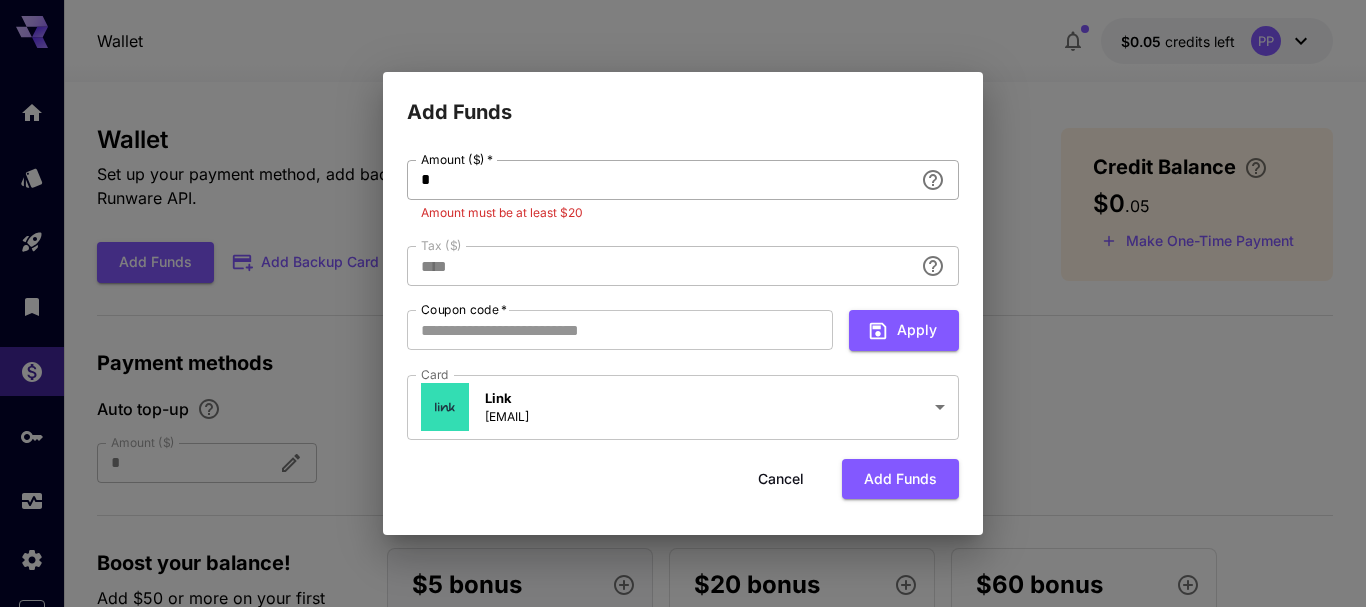 click on "*" at bounding box center [660, 180] 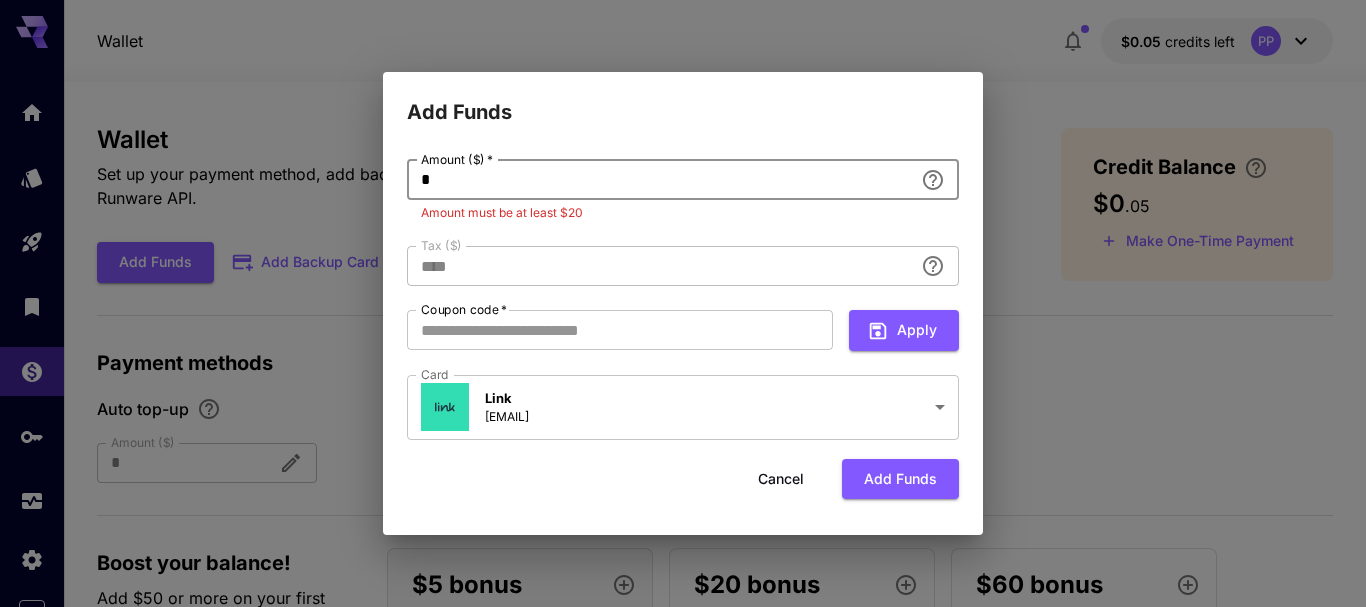 click on "*" at bounding box center (660, 180) 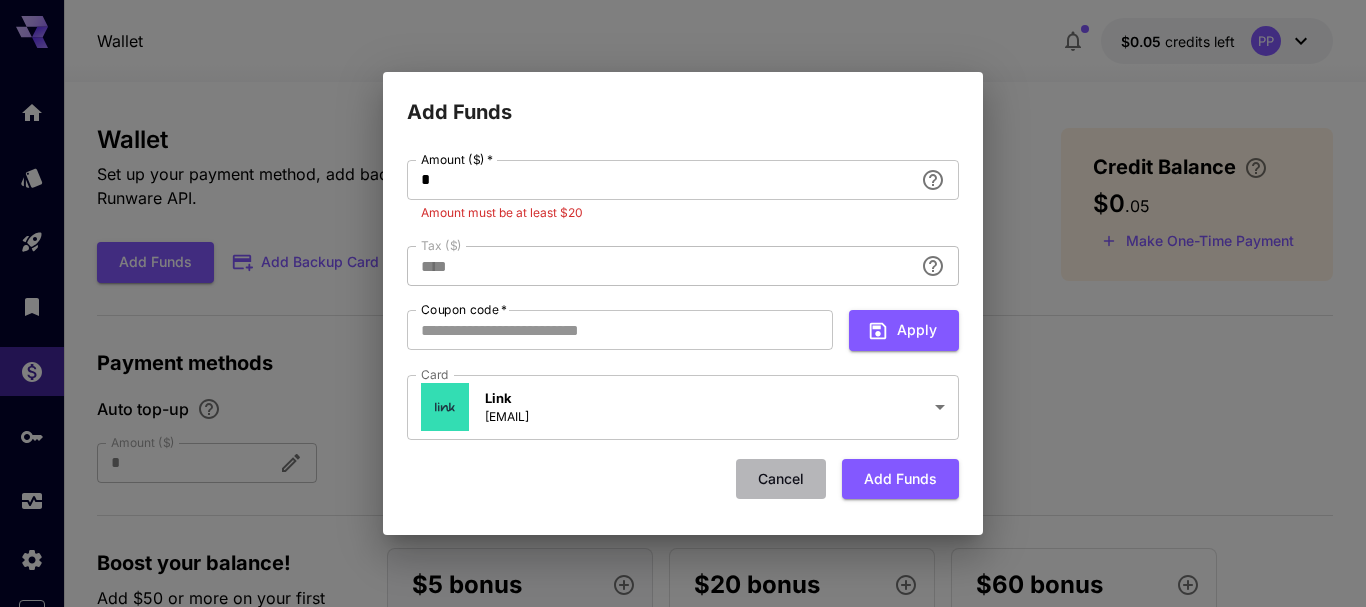 click on "Cancel" at bounding box center [781, 479] 